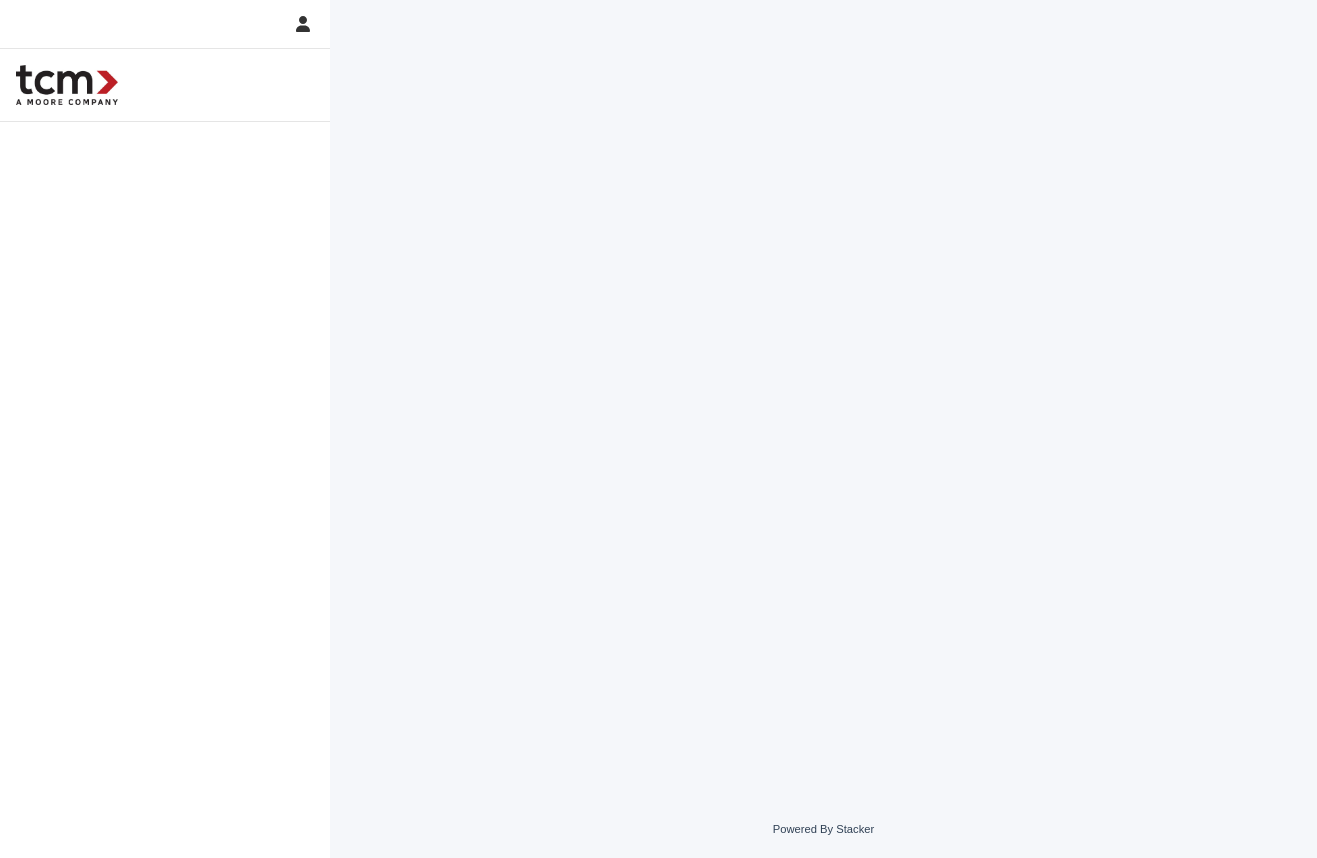scroll, scrollTop: 0, scrollLeft: 0, axis: both 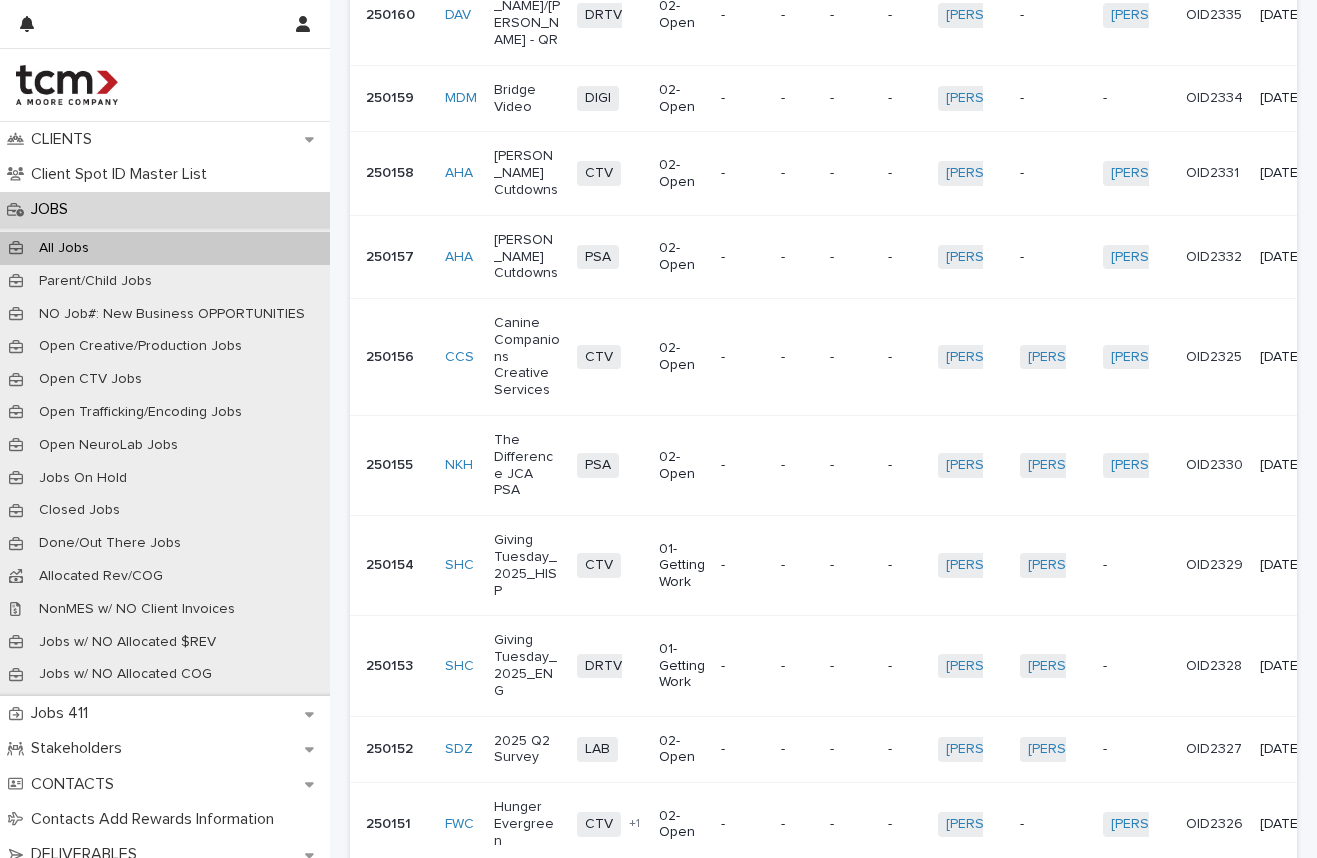 click on "Hunger Evergreen" at bounding box center (527, 824) 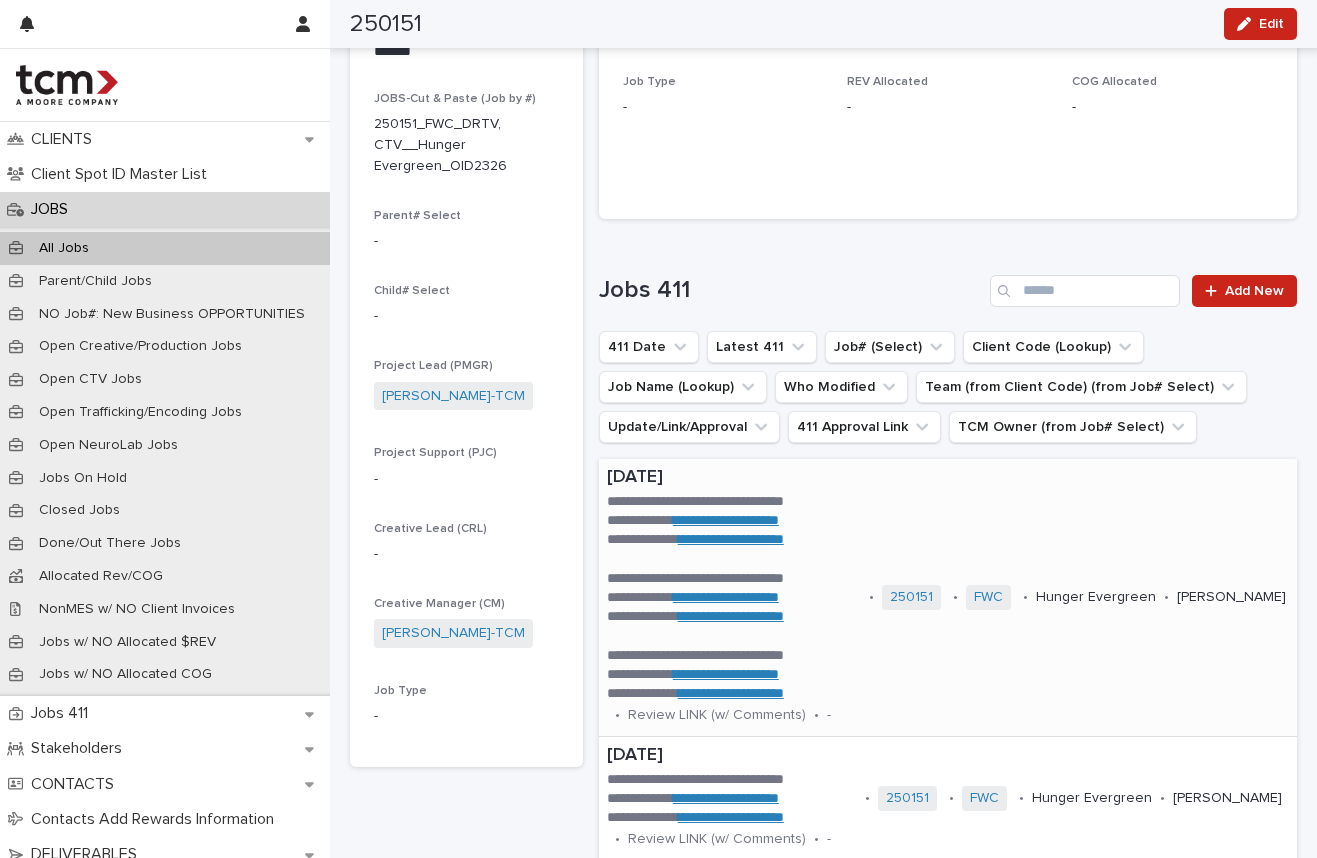 scroll, scrollTop: 279, scrollLeft: 0, axis: vertical 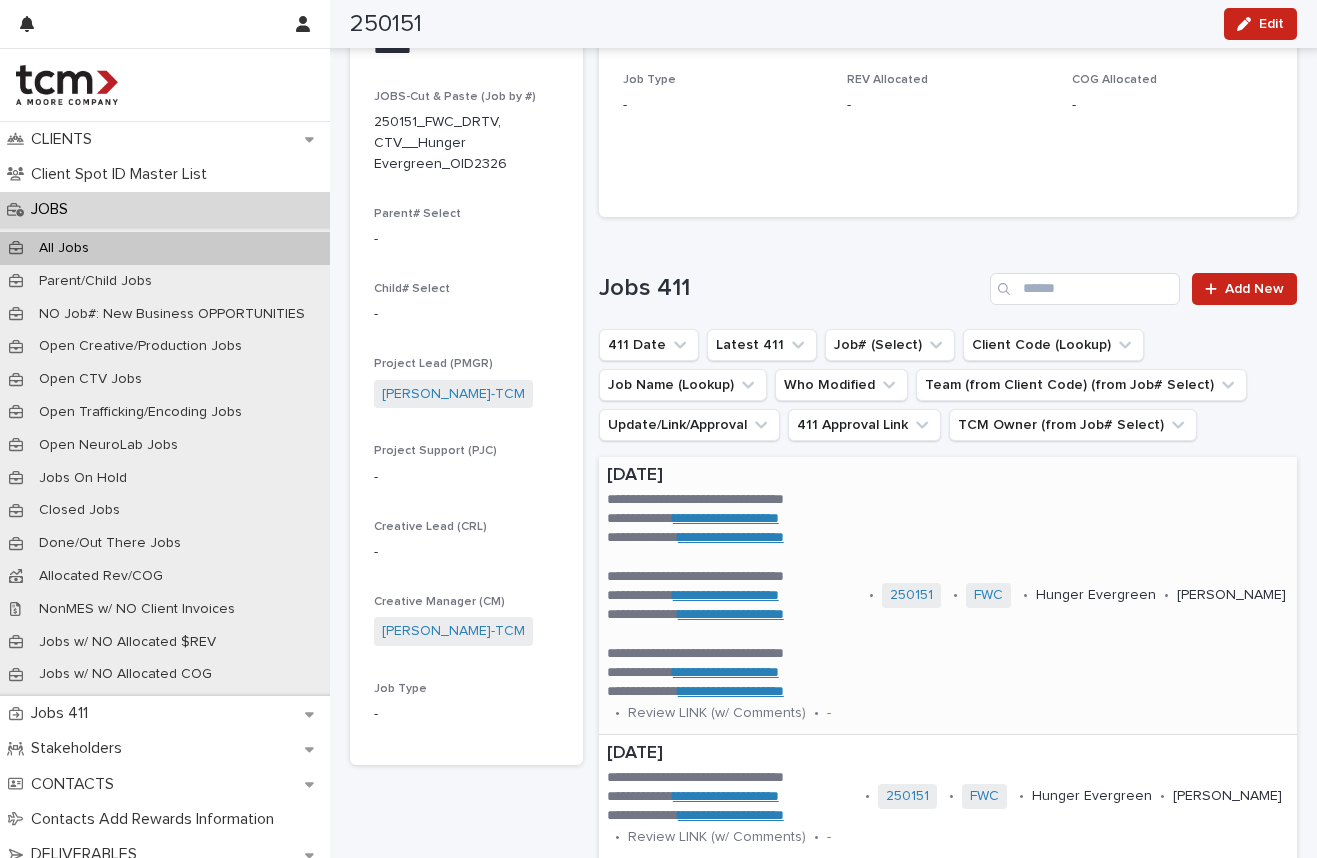 click on "**********" at bounding box center [726, 518] 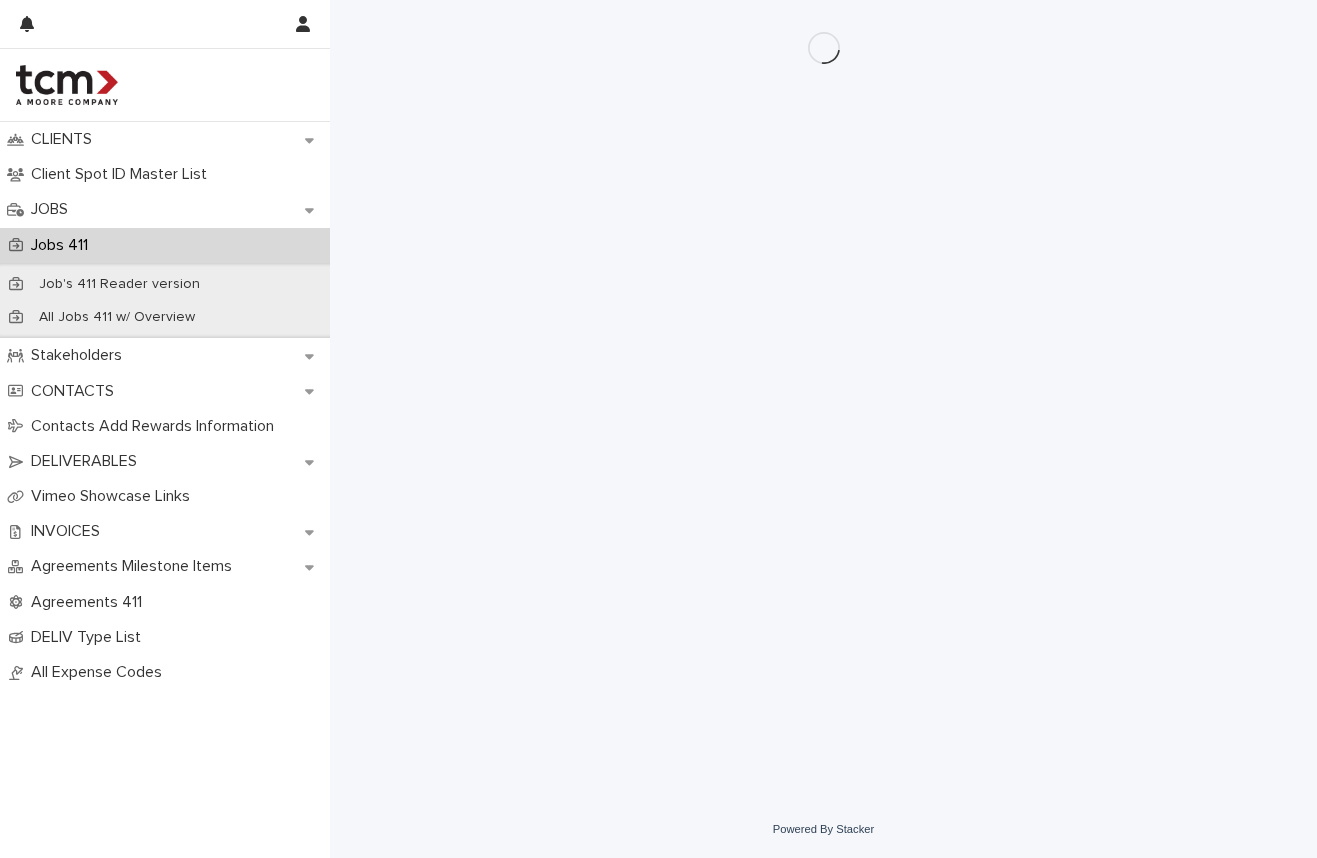 scroll, scrollTop: 0, scrollLeft: 0, axis: both 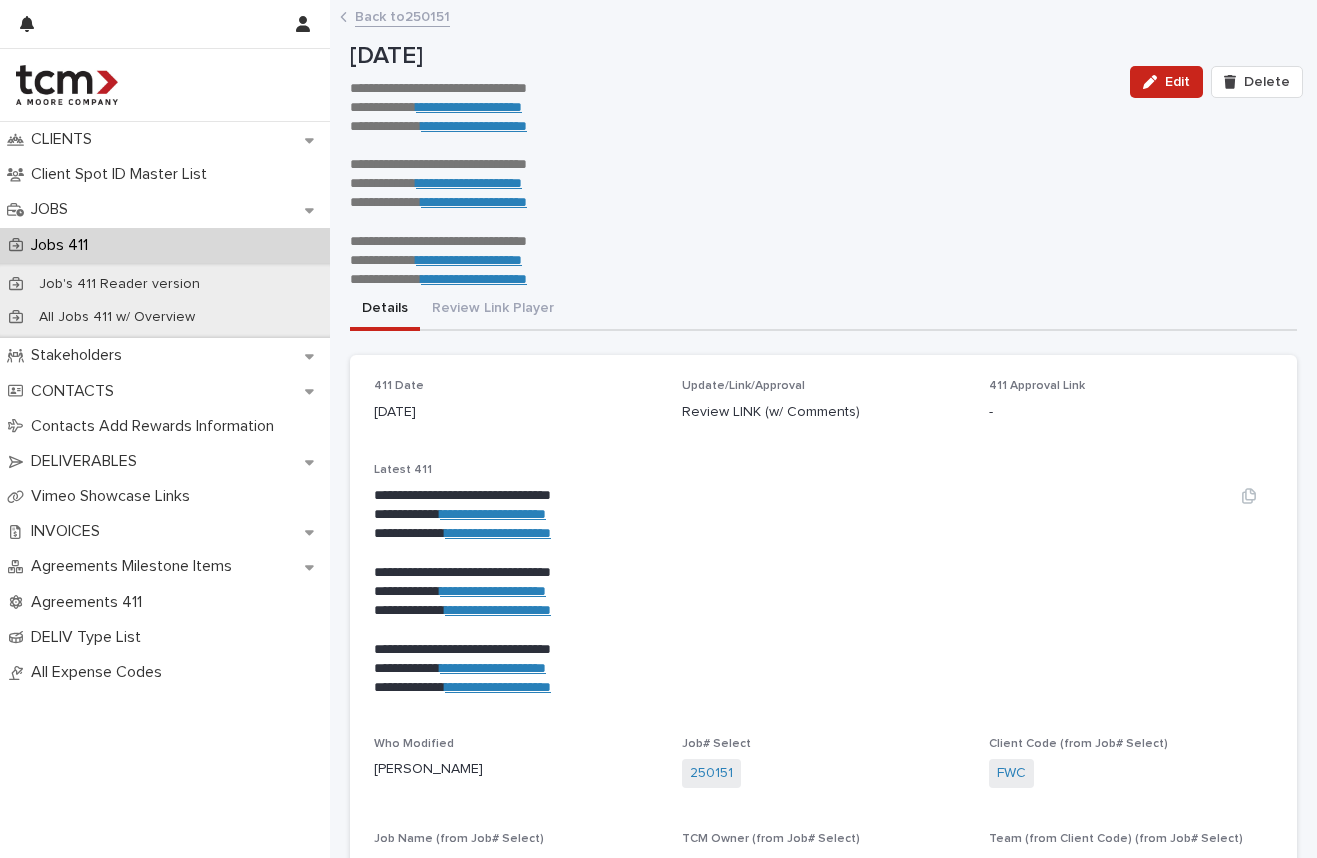 click on "**********" at bounding box center (493, 514) 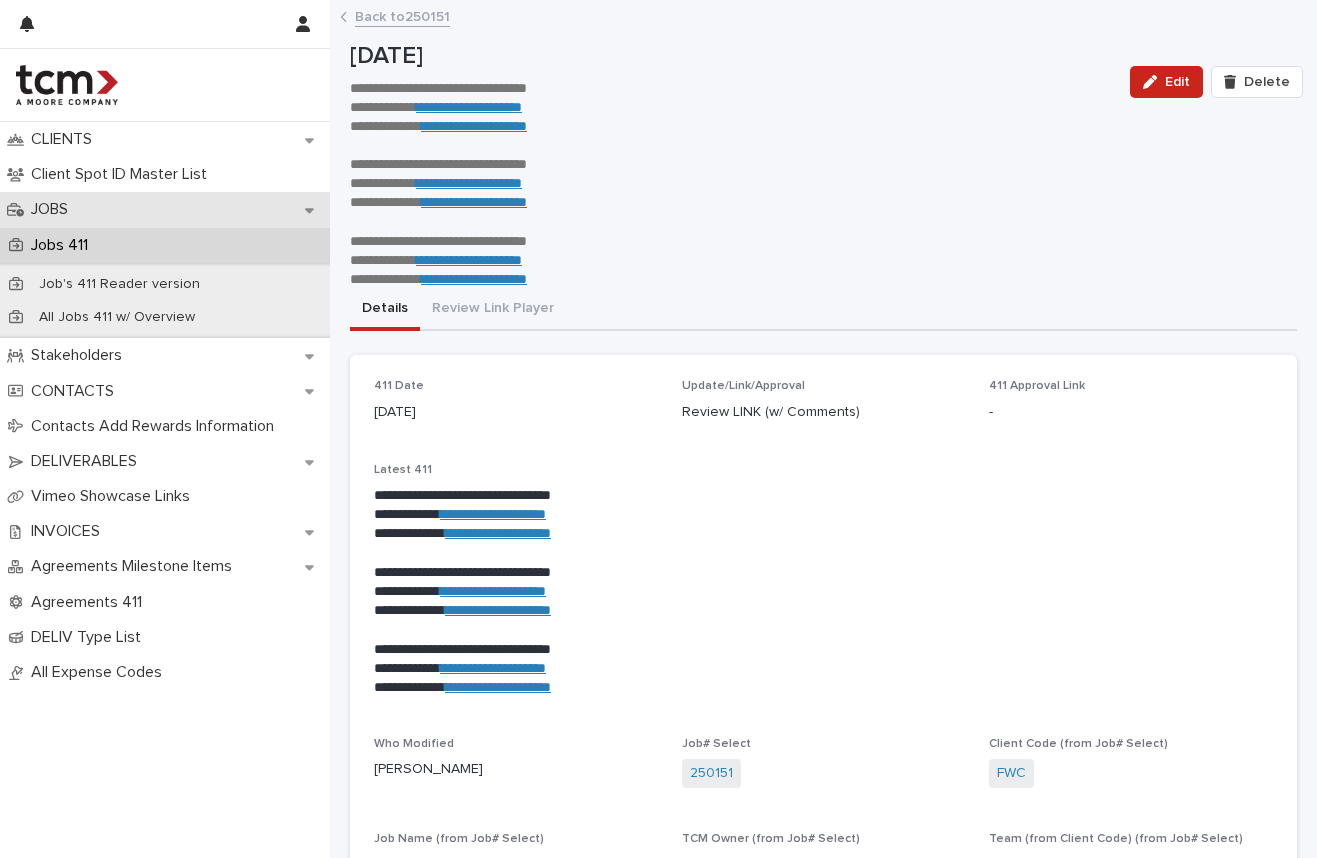 click on "JOBS" at bounding box center [53, 209] 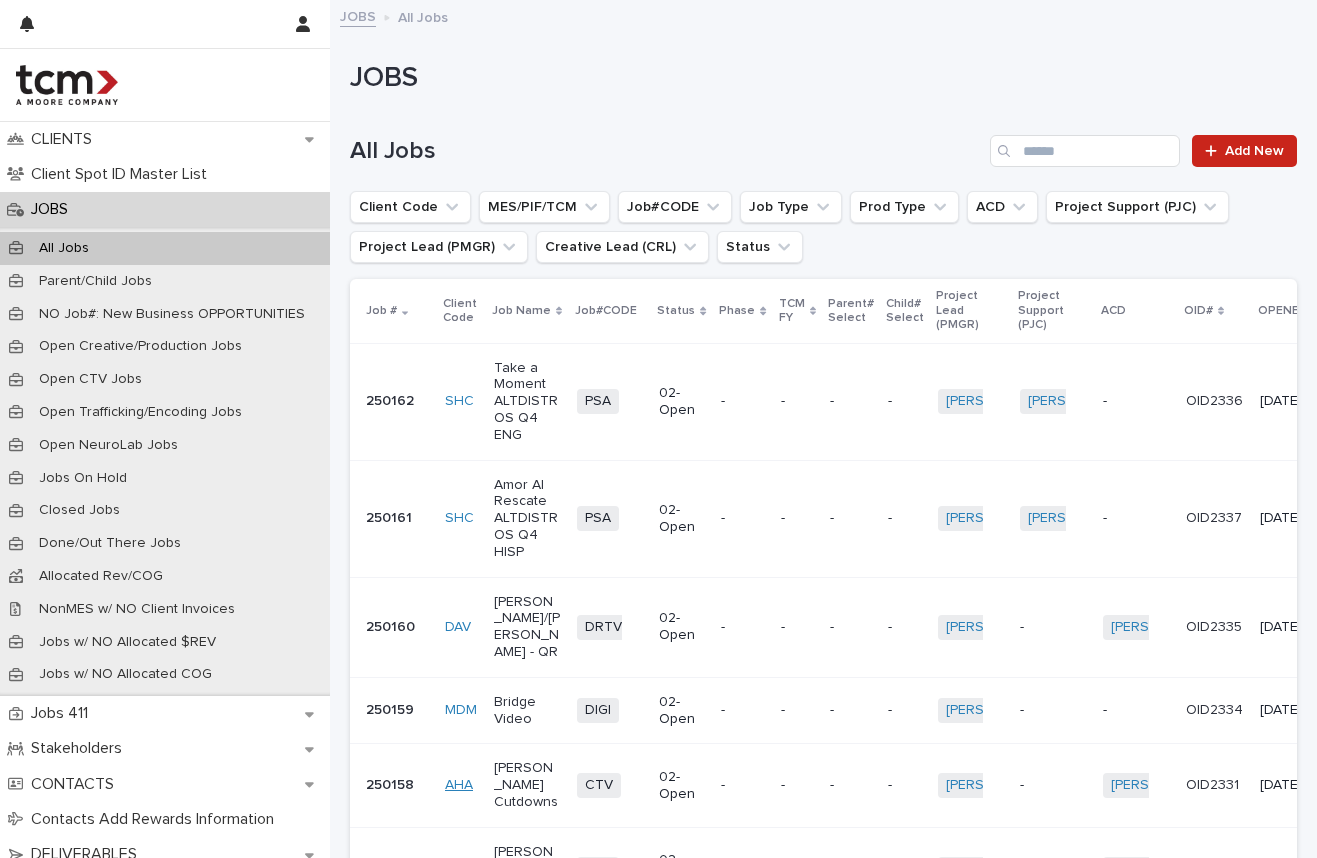 click on "AHA" at bounding box center [459, 785] 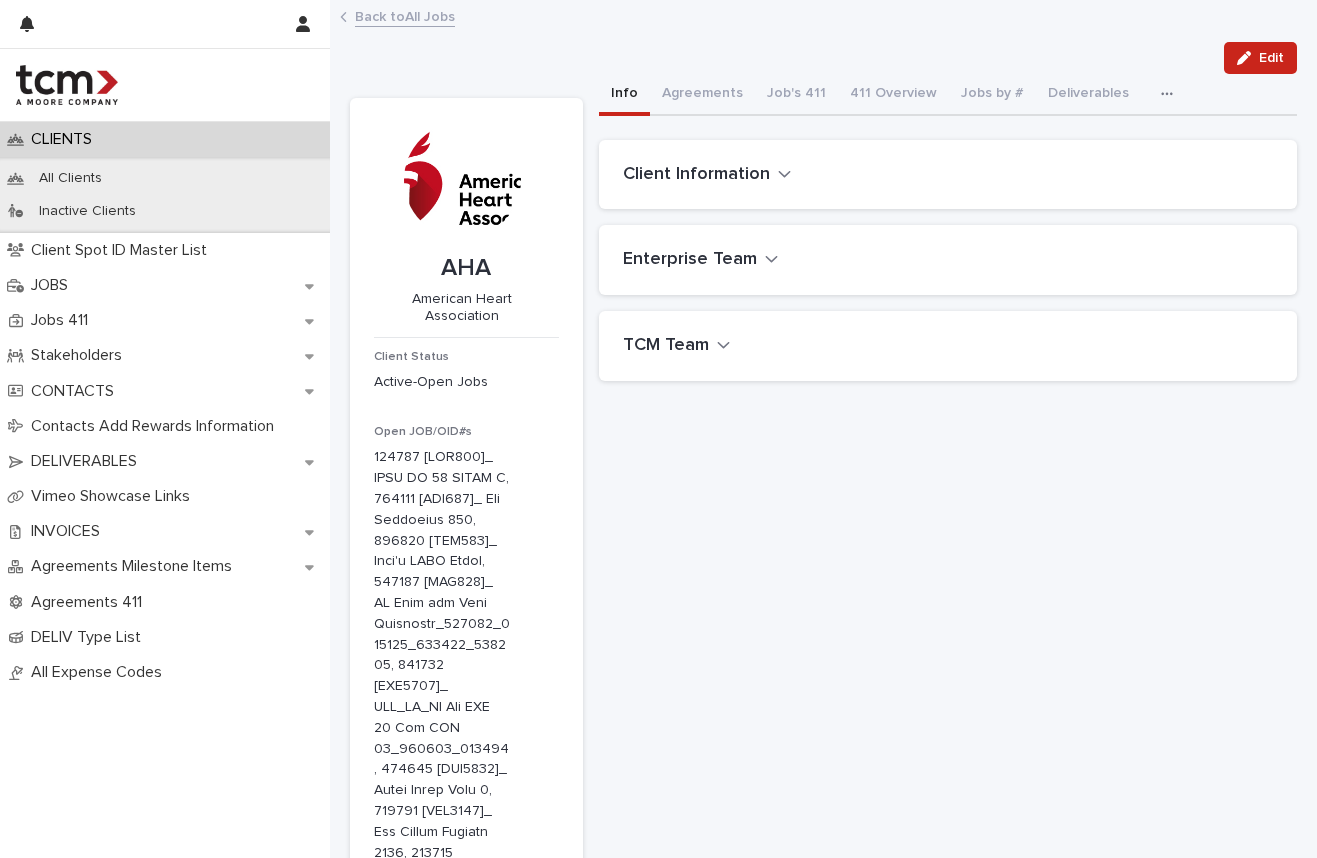 click on "Back to  All Jobs" at bounding box center (405, 15) 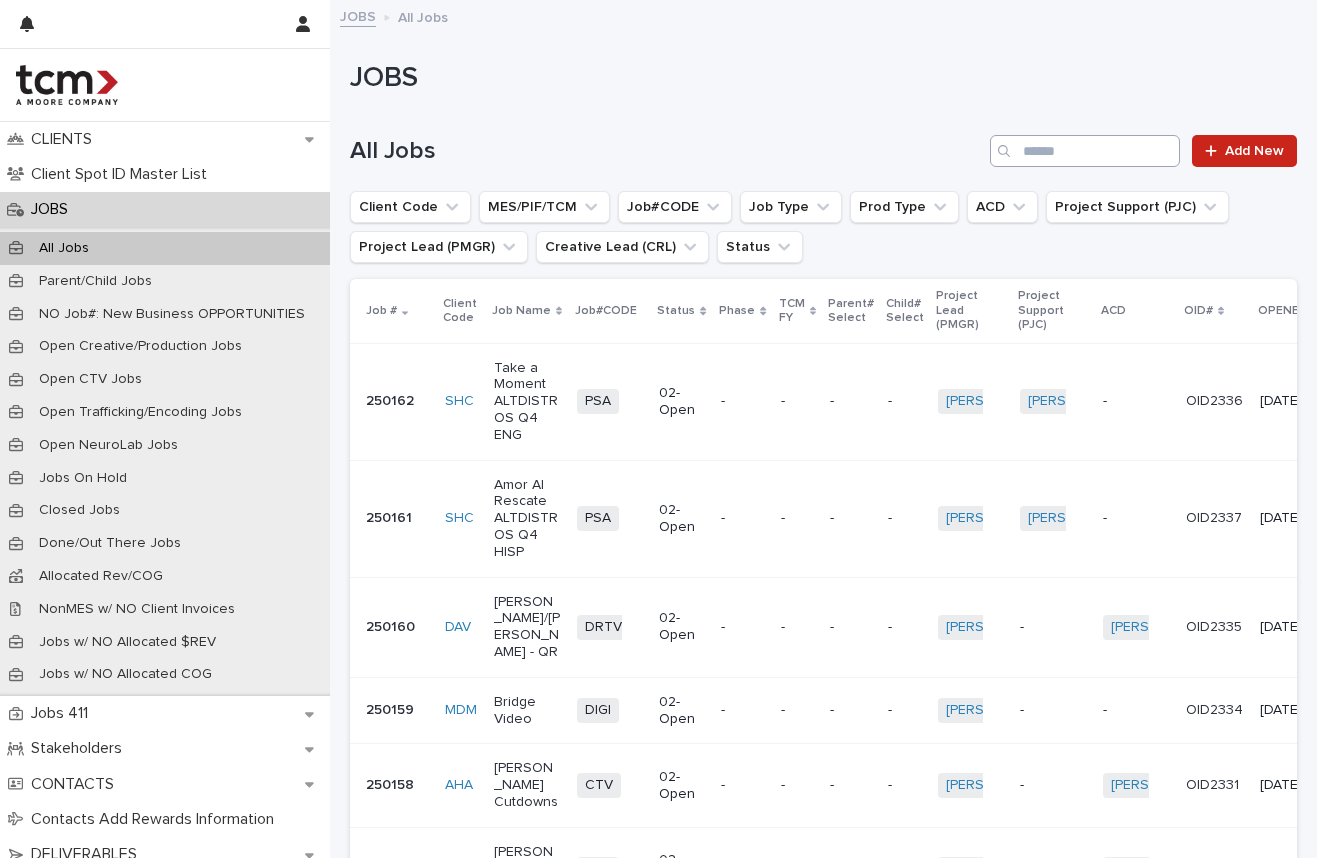 scroll, scrollTop: 0, scrollLeft: 0, axis: both 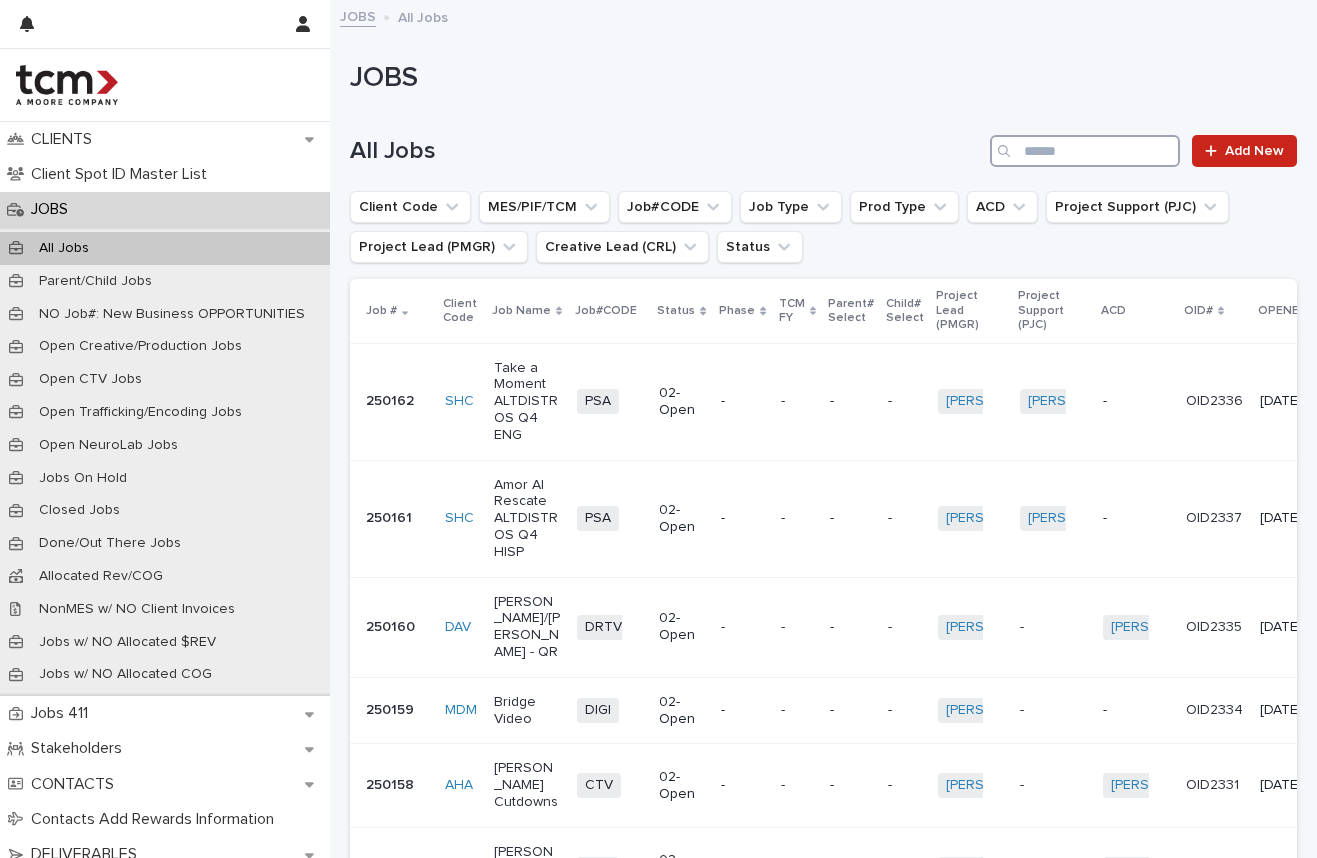 click at bounding box center (1085, 151) 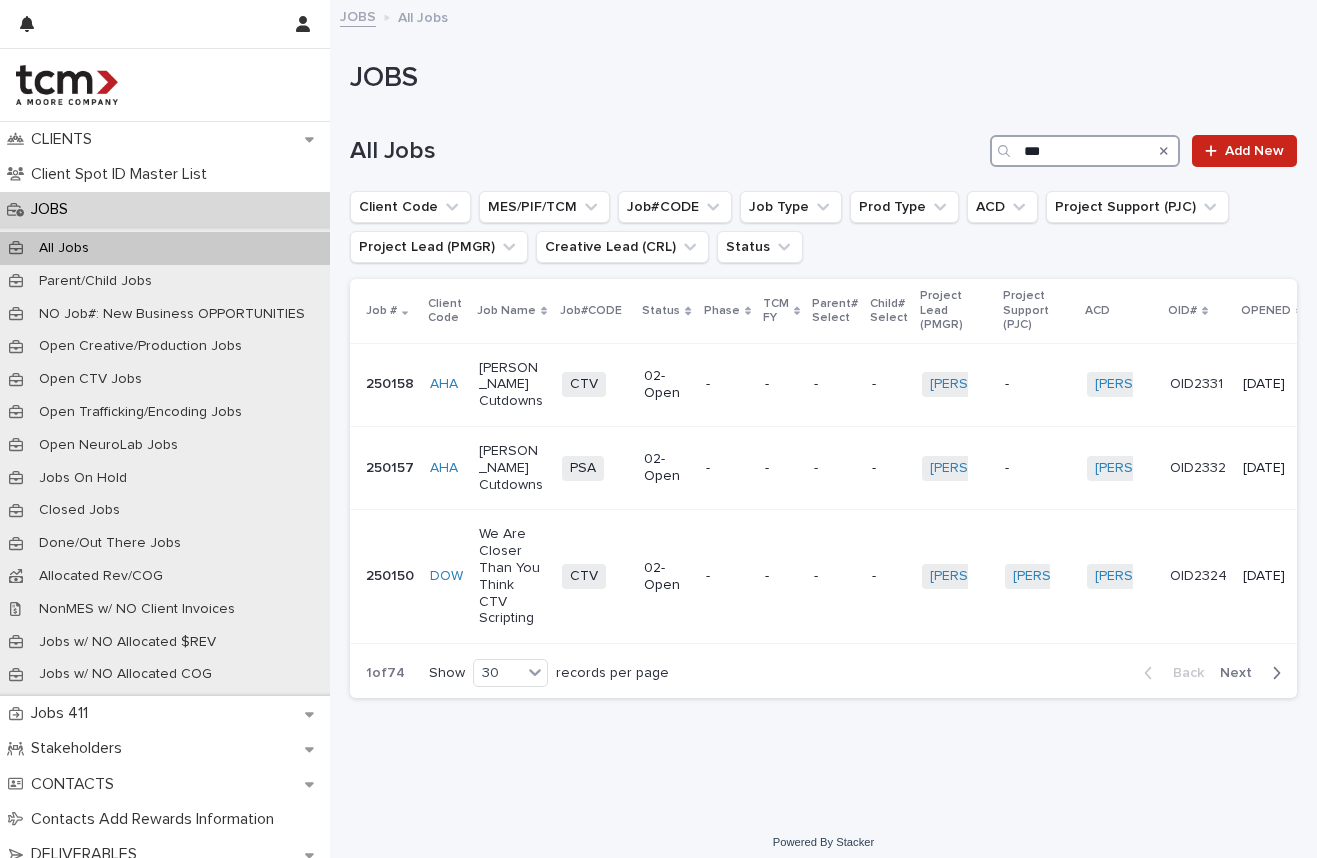 type on "***" 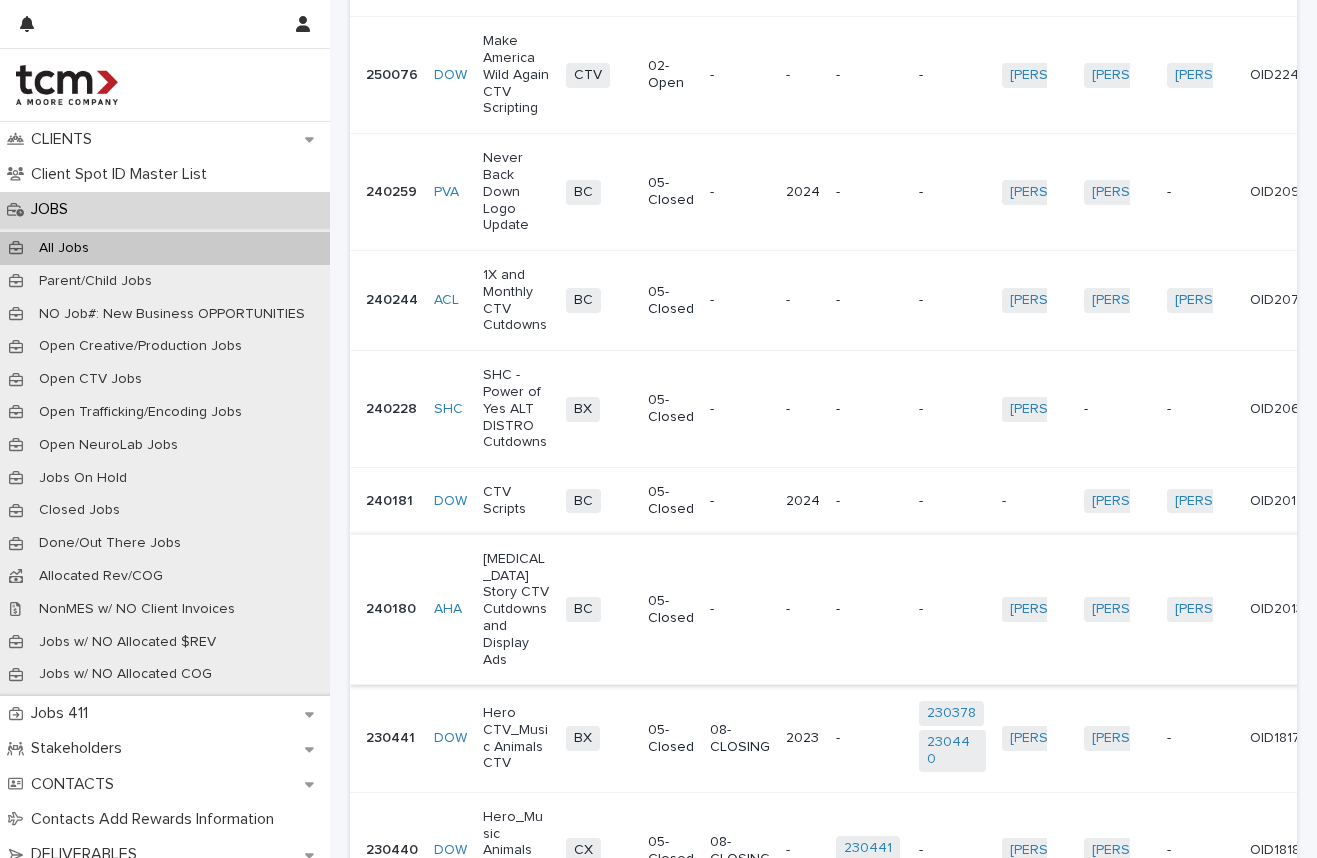 scroll, scrollTop: 658, scrollLeft: 0, axis: vertical 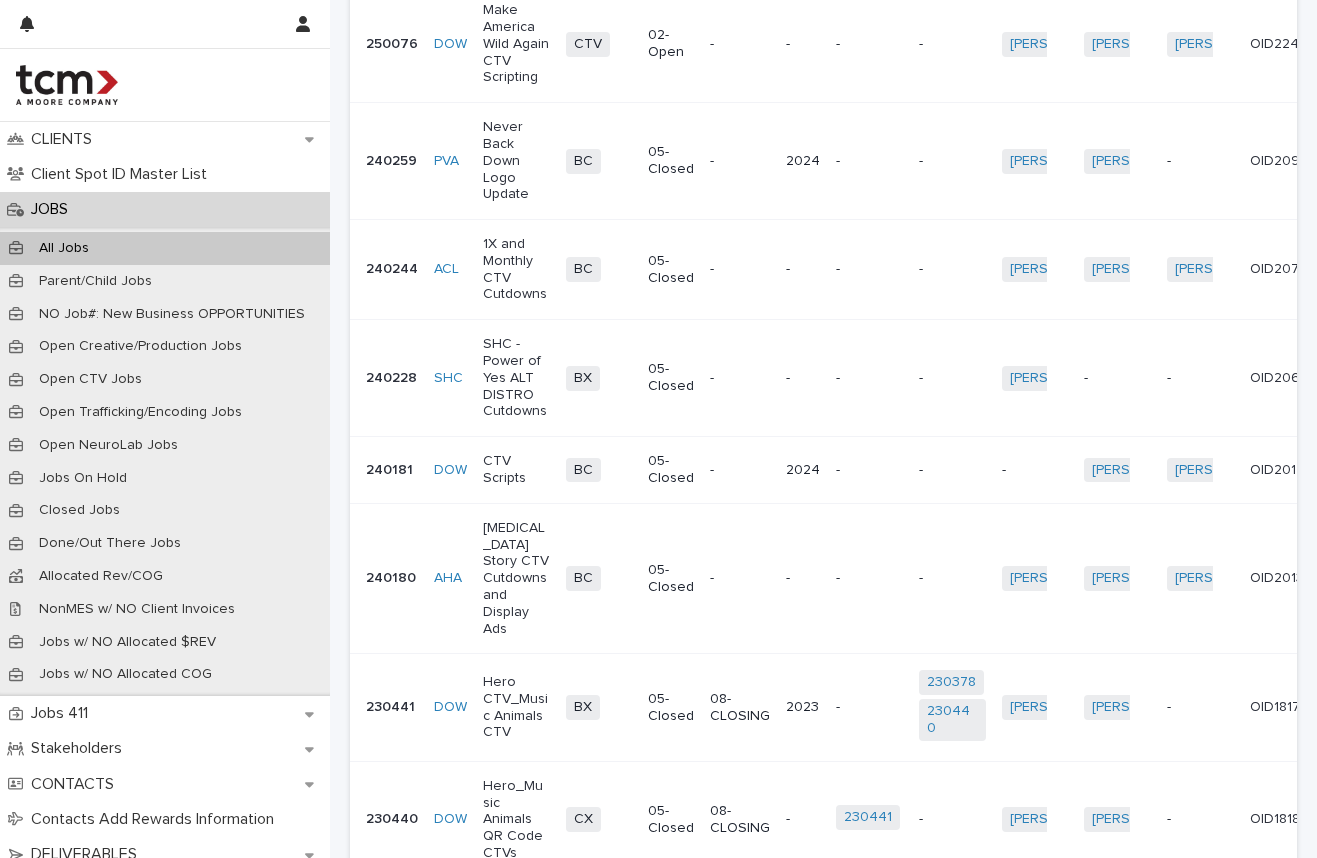 click on "Hero_Music Animals QR Code CTVs" at bounding box center [516, 820] 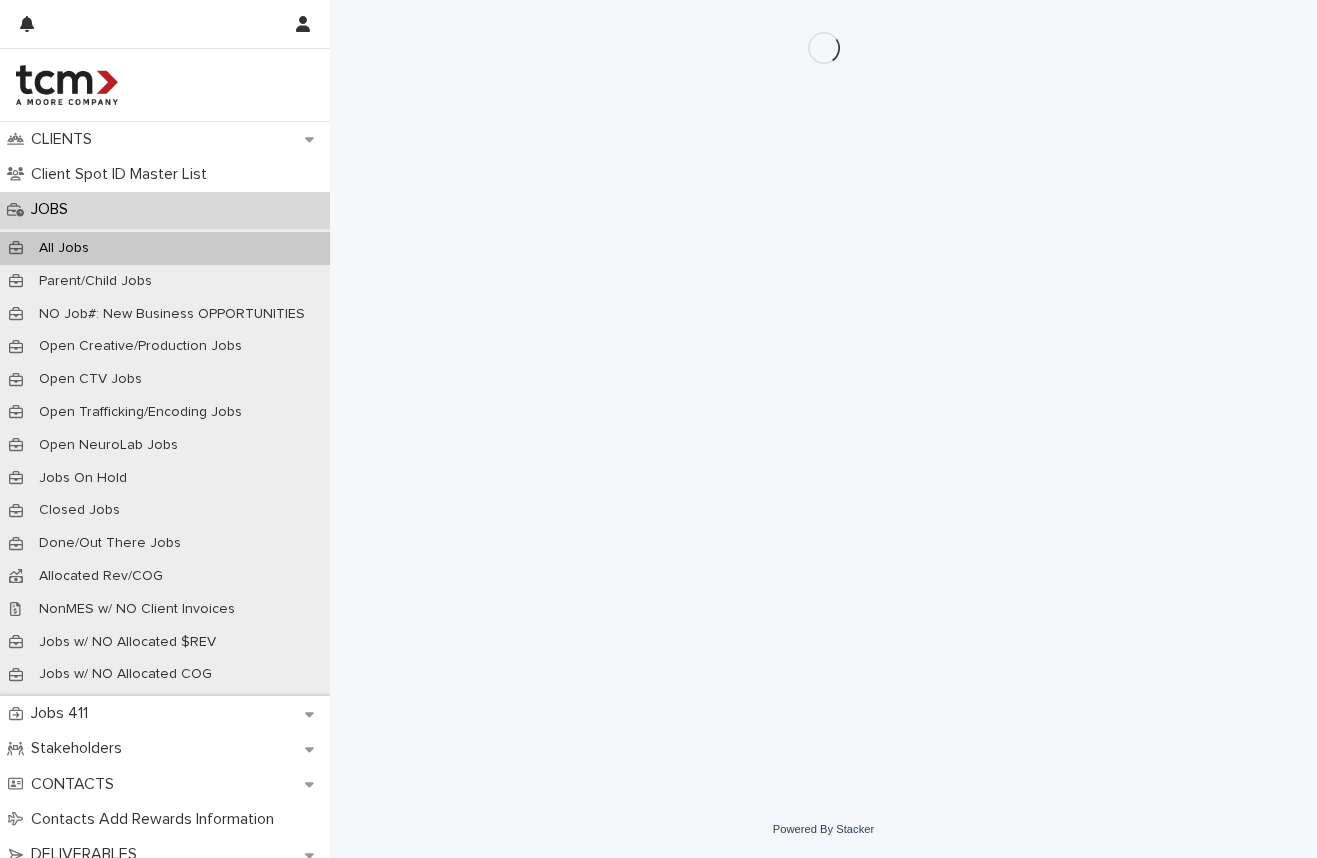 scroll, scrollTop: 0, scrollLeft: 0, axis: both 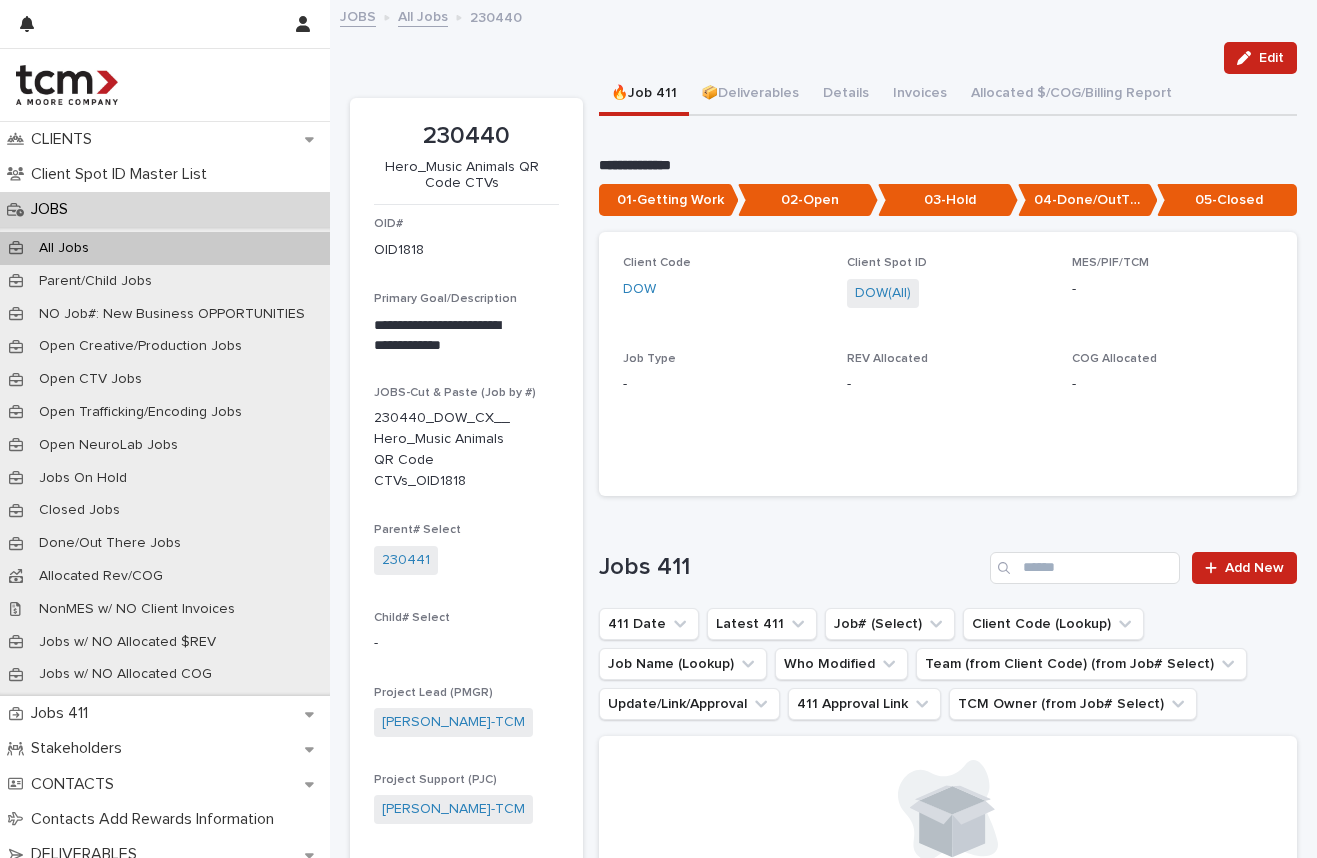 click on "All Jobs" at bounding box center (423, 15) 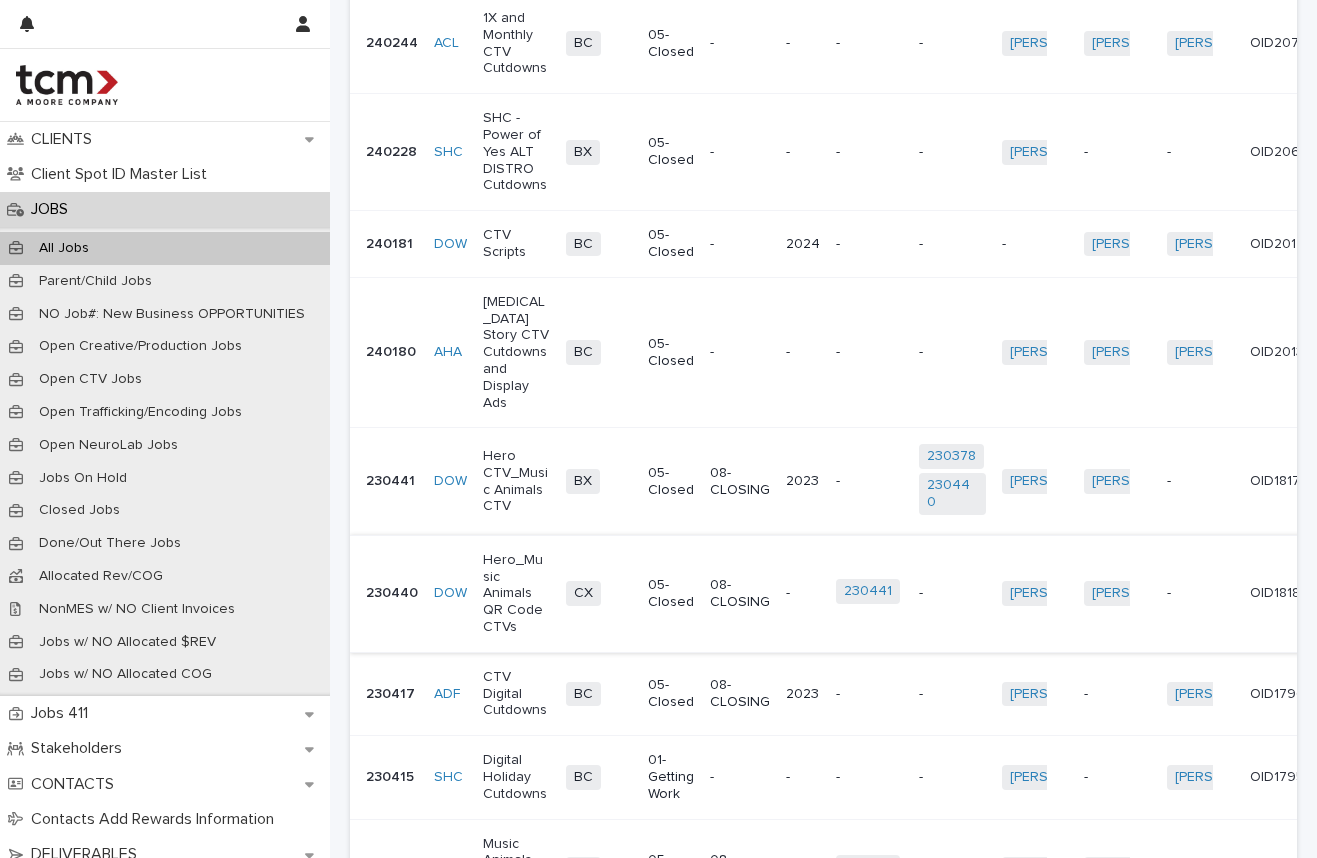 scroll, scrollTop: 917, scrollLeft: 0, axis: vertical 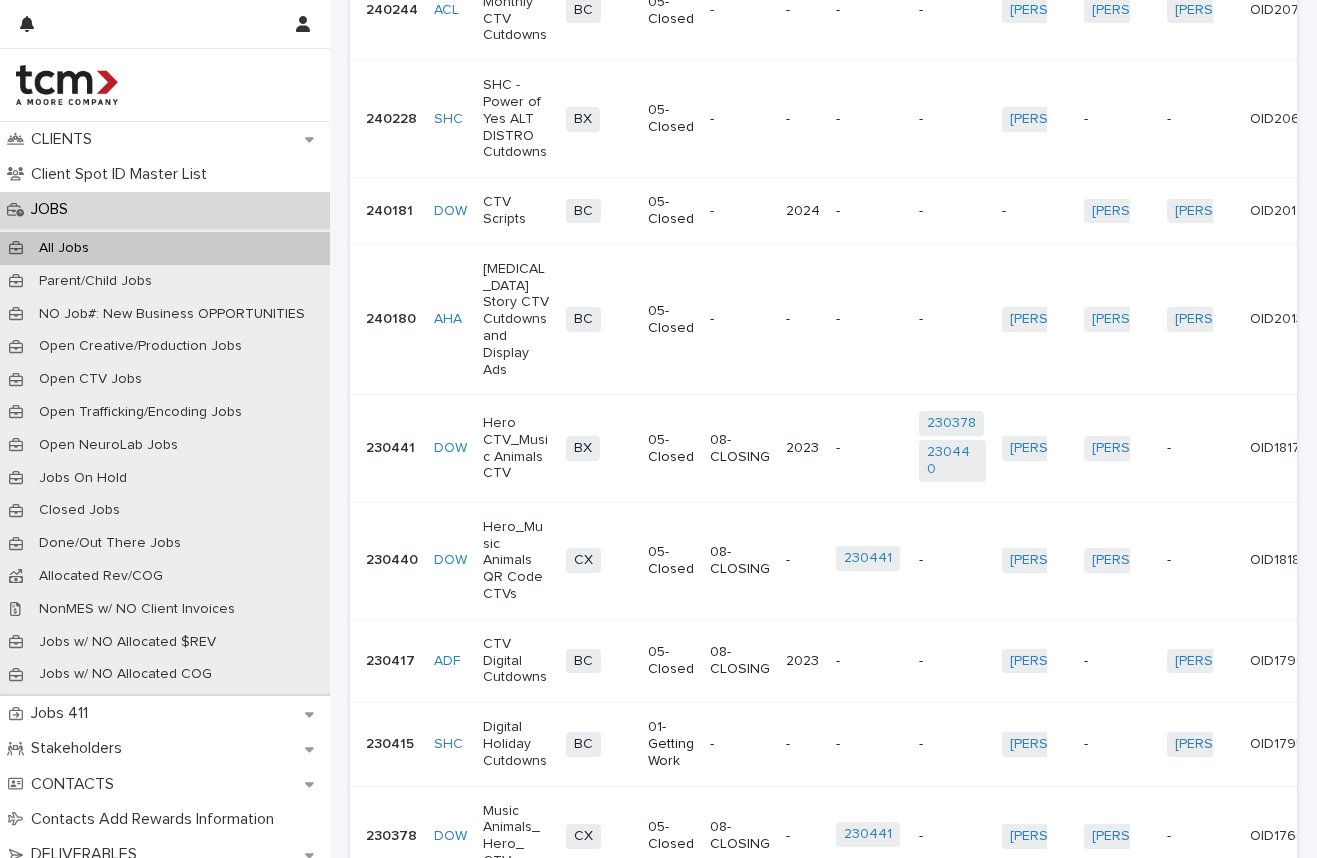 click on "Hero CTV_Music Animals CTV" at bounding box center [516, 448] 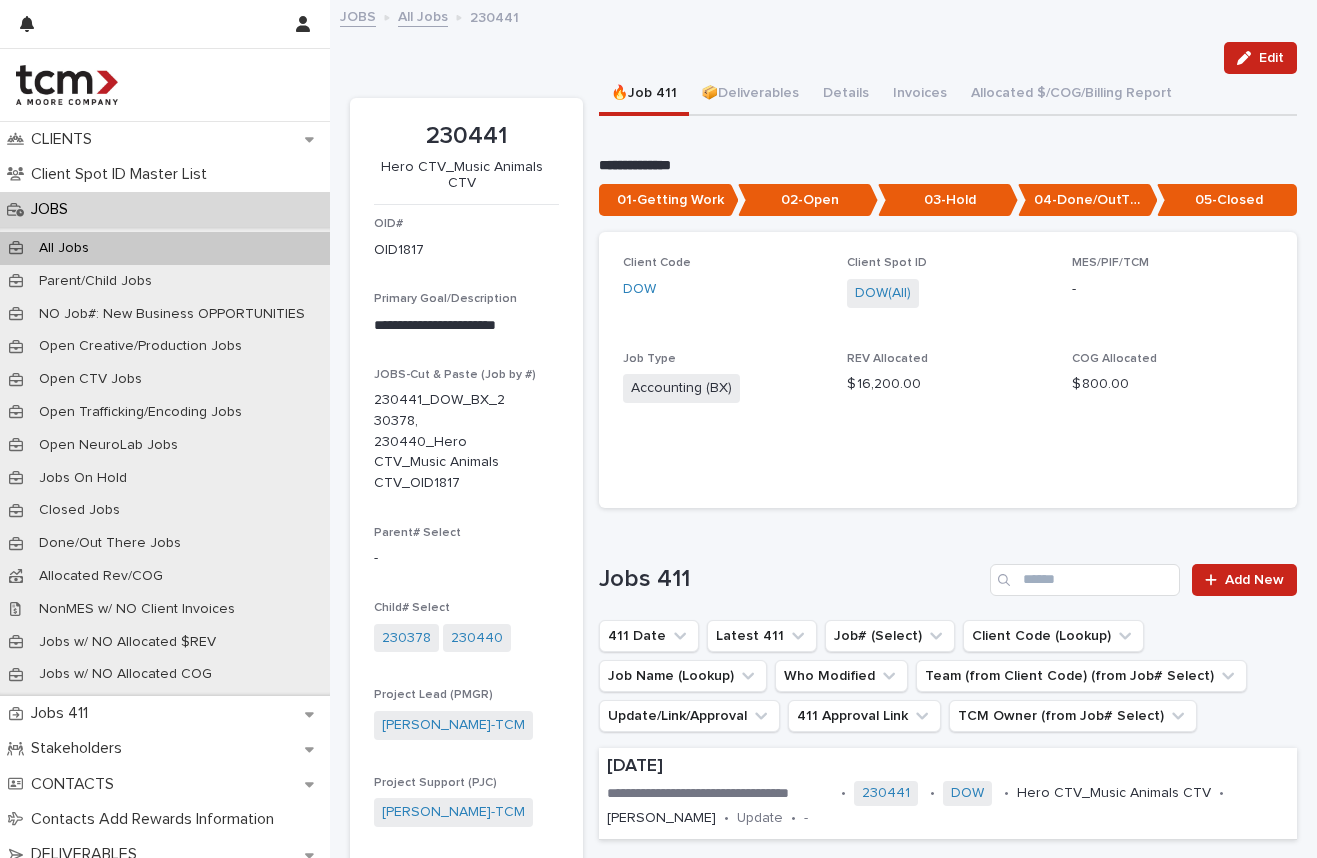 scroll, scrollTop: 0, scrollLeft: 0, axis: both 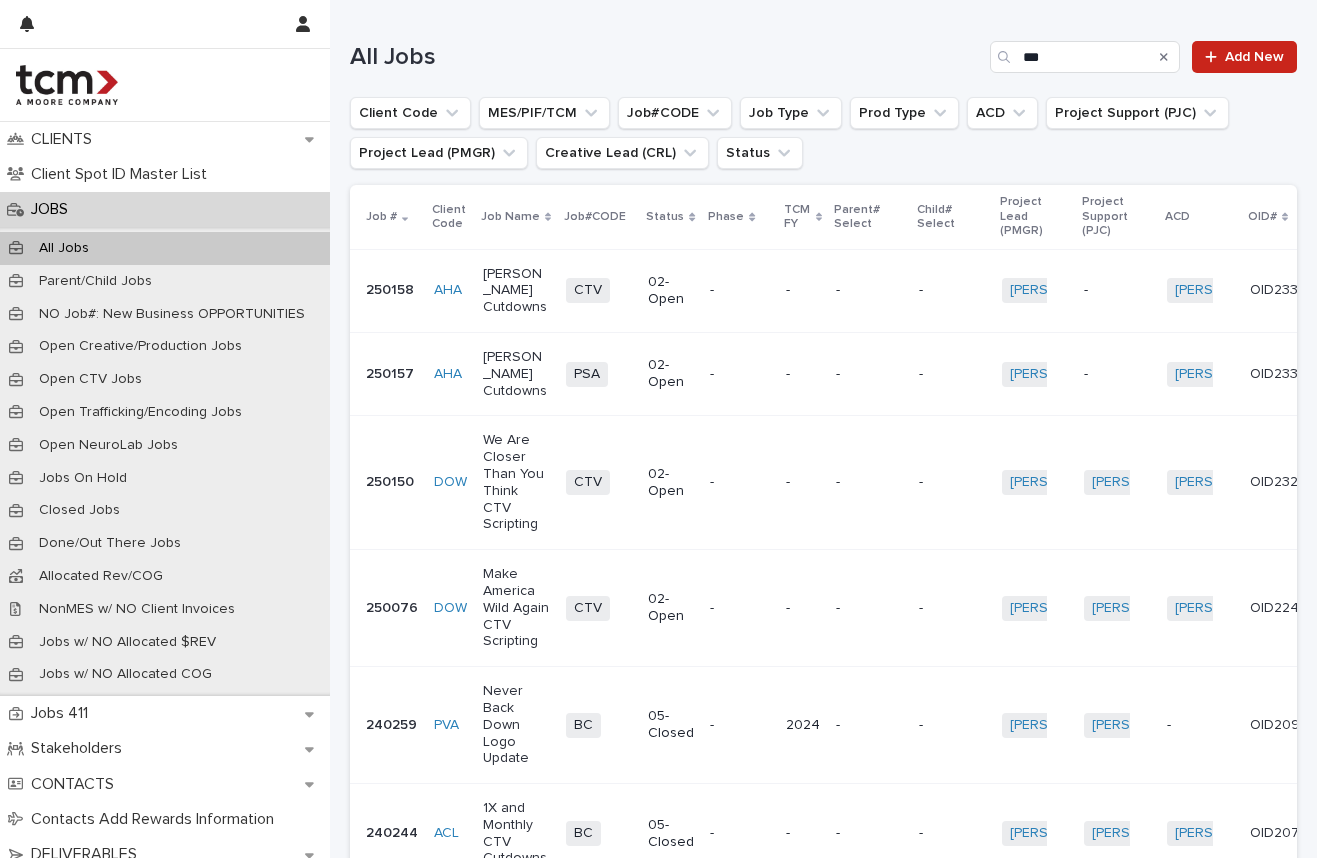 click on "Make America Wild Again CTV Scripting" at bounding box center [516, 608] 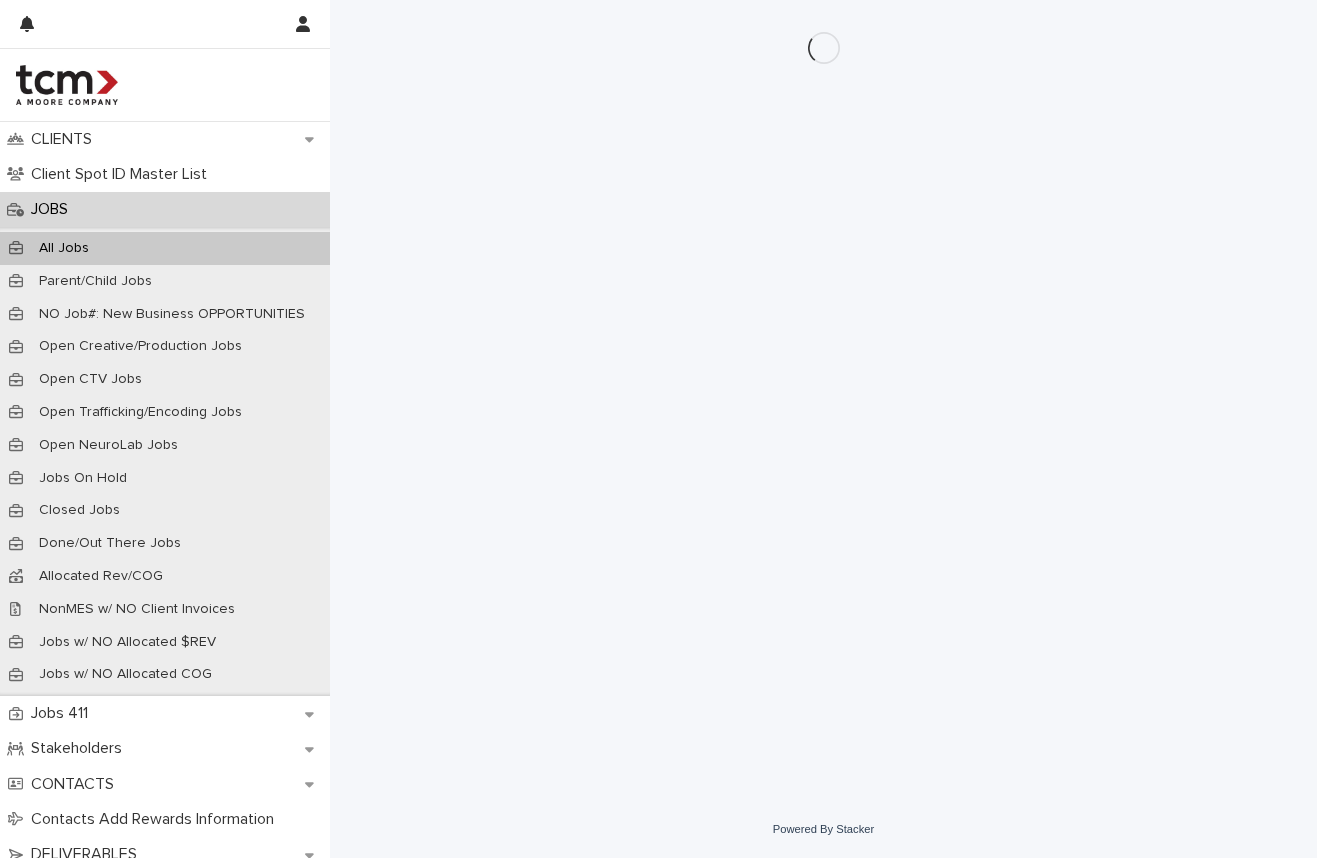 scroll, scrollTop: 0, scrollLeft: 0, axis: both 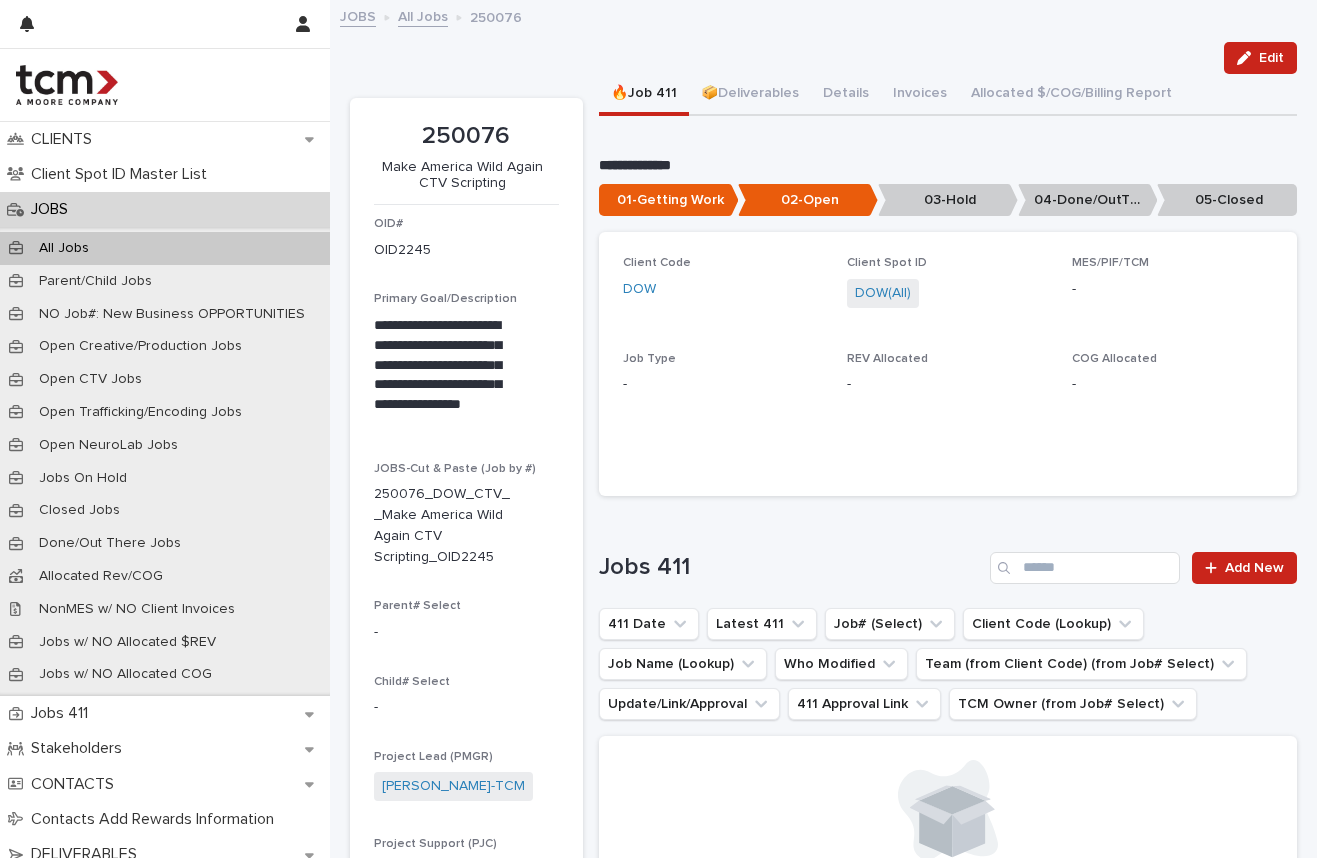 click on "All Jobs" at bounding box center [423, 15] 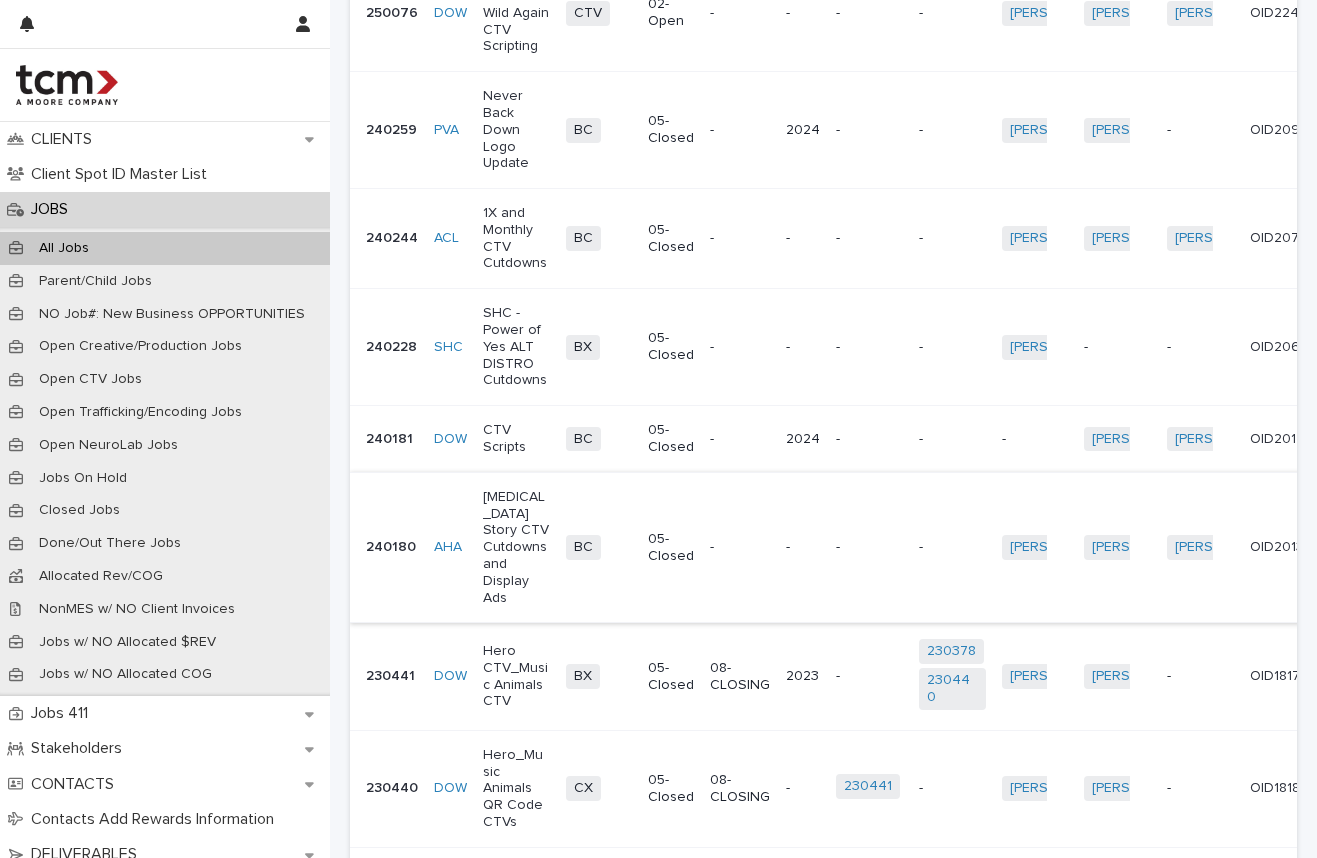 scroll, scrollTop: 693, scrollLeft: 0, axis: vertical 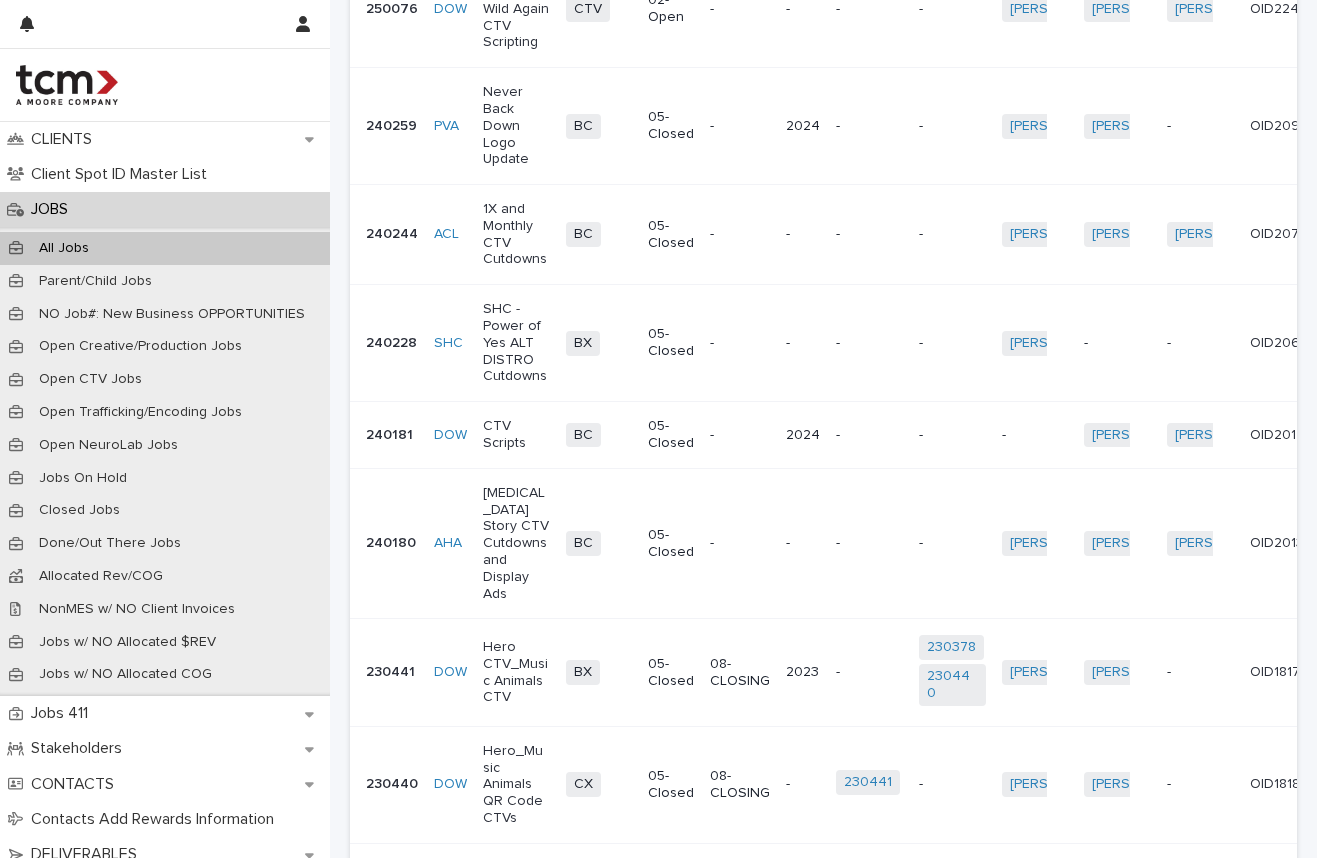 click on "Hero CTV_Music Animals CTV" at bounding box center (516, 672) 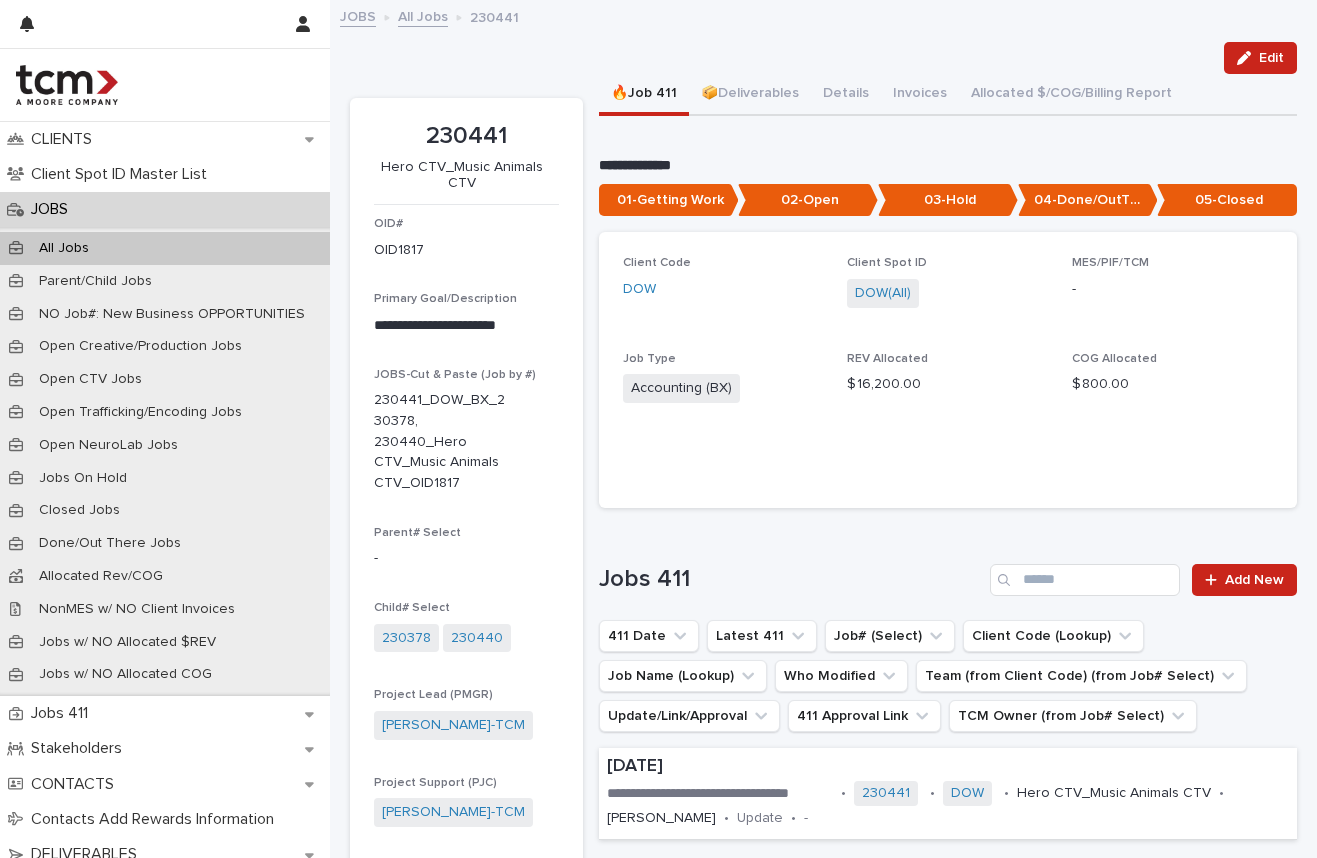 scroll, scrollTop: 0, scrollLeft: 0, axis: both 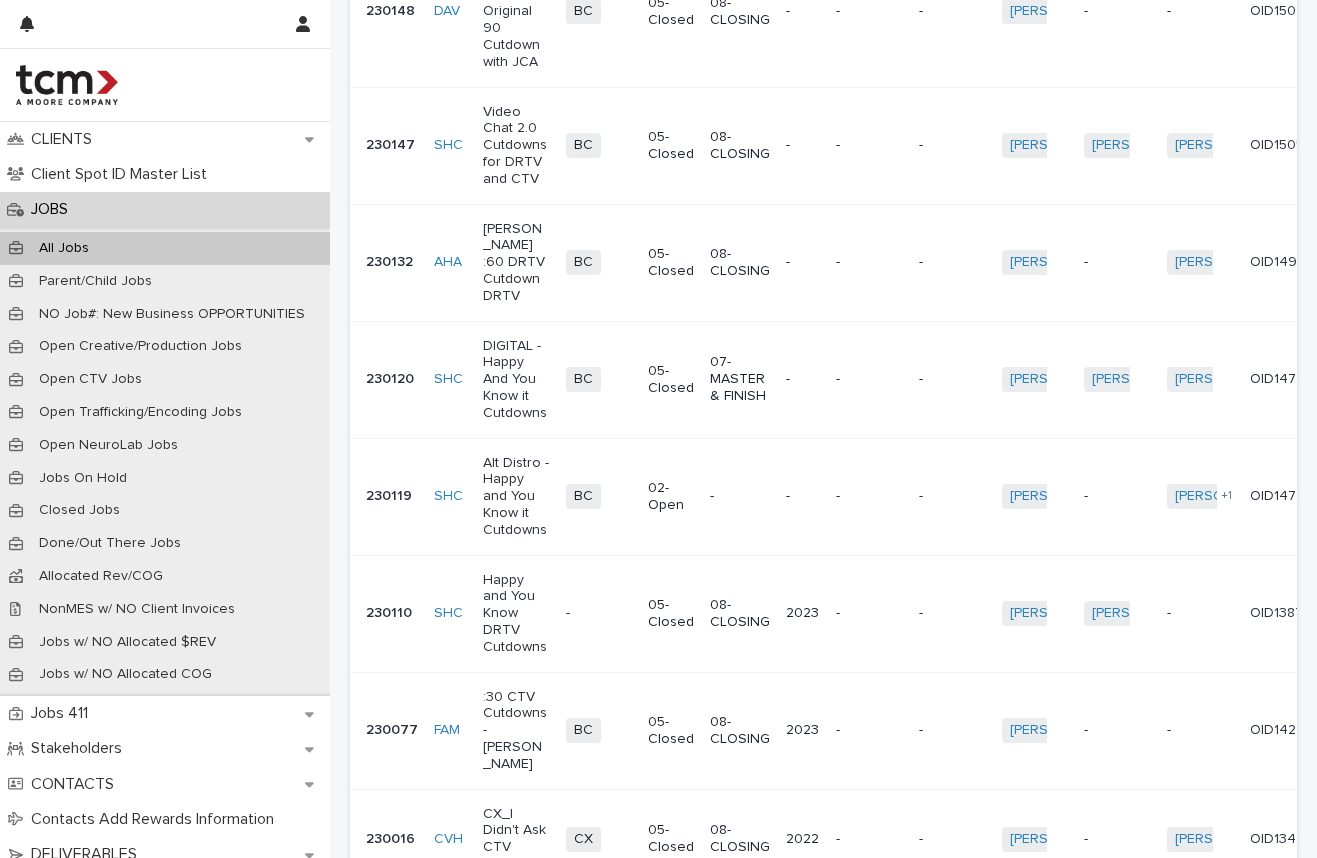 click 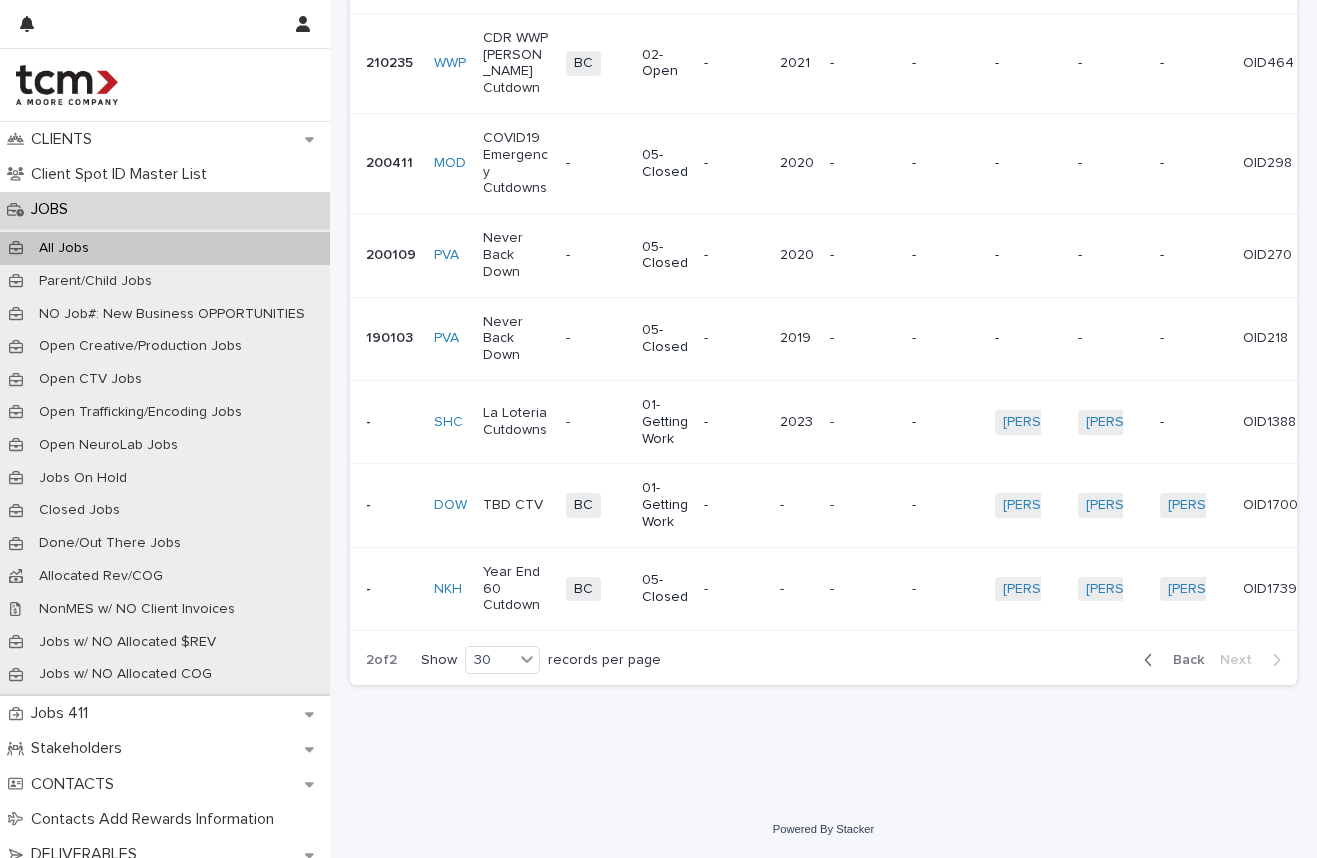 scroll, scrollTop: 2275, scrollLeft: 0, axis: vertical 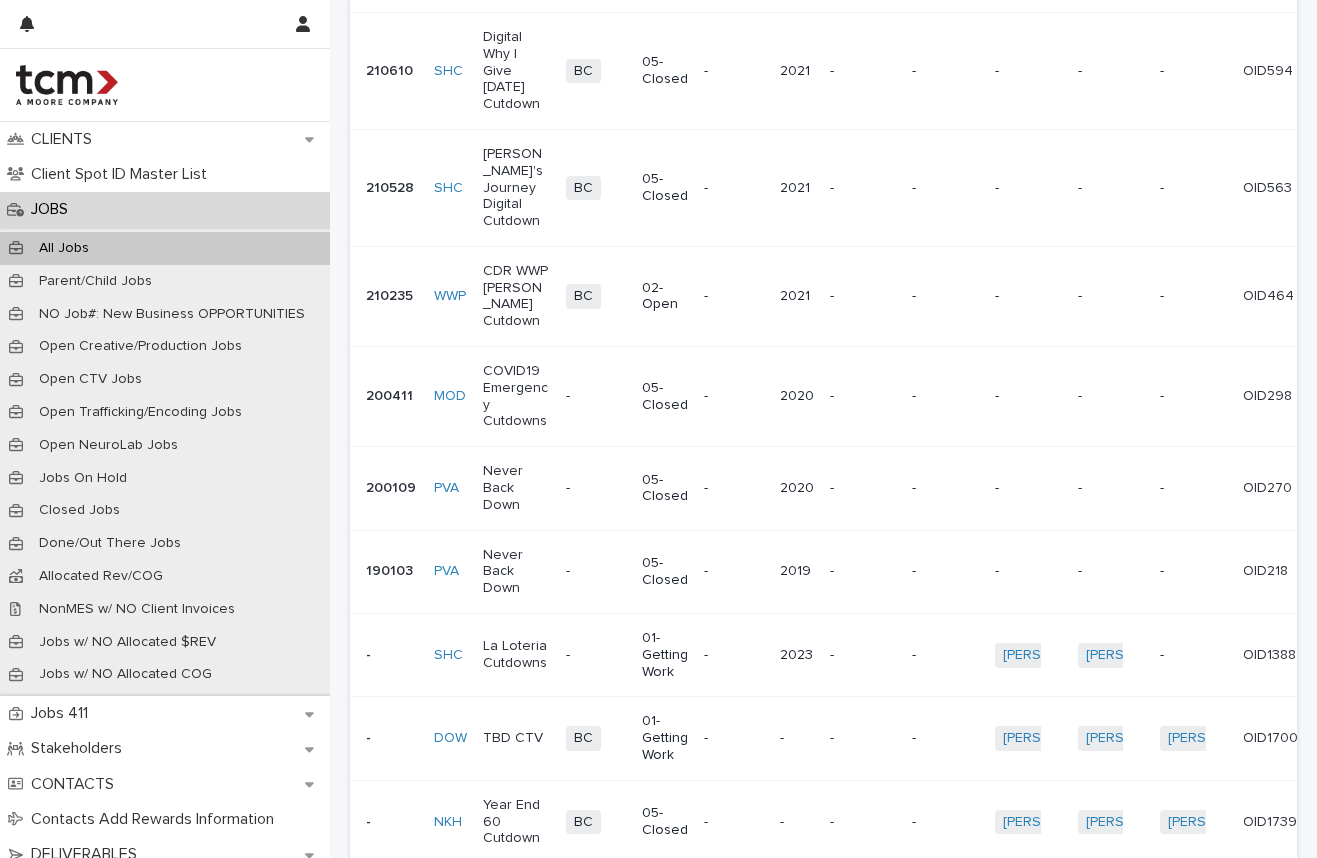 click on "CDR WWP [PERSON_NAME] Cutdown" at bounding box center (516, 296) 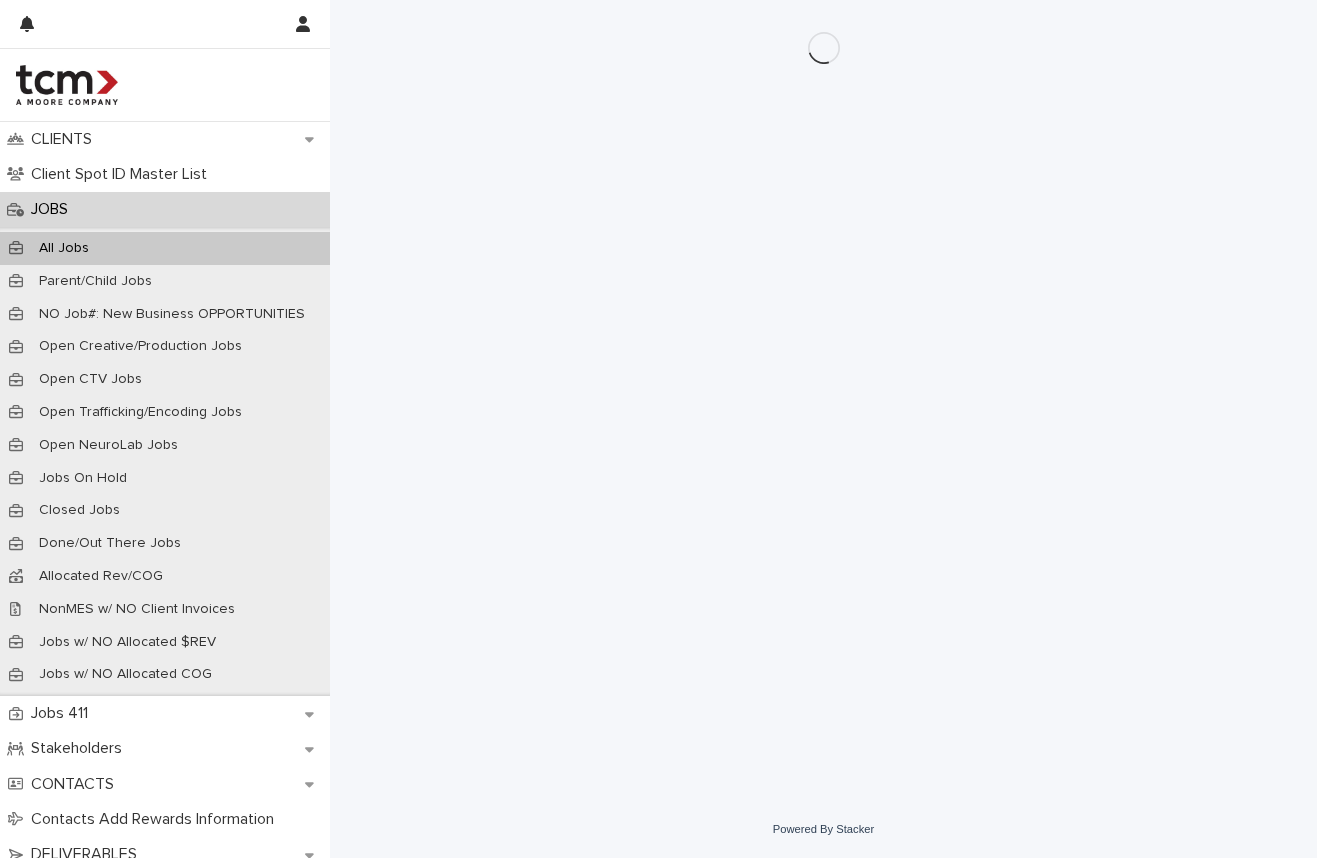 scroll, scrollTop: 0, scrollLeft: 0, axis: both 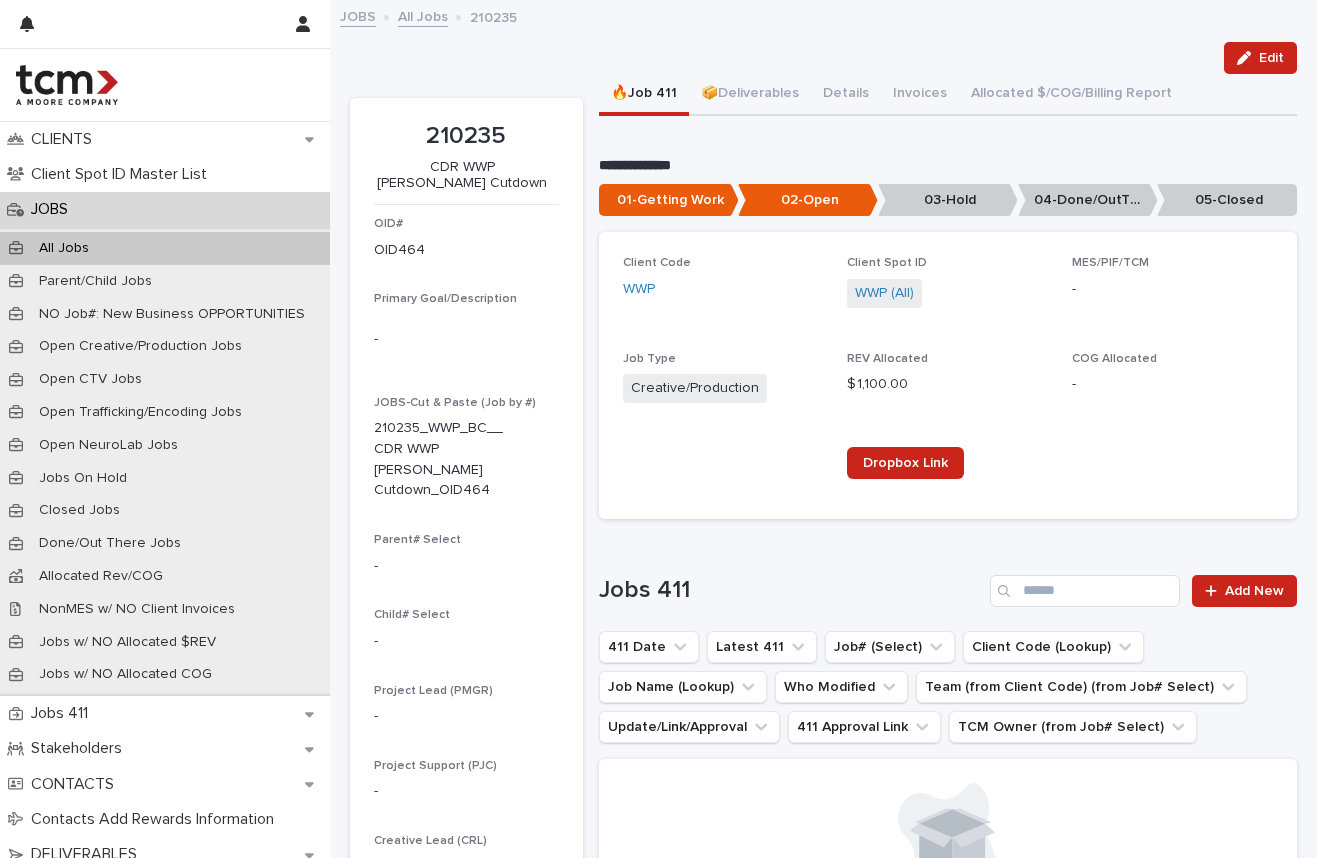 click on "All Jobs" at bounding box center [423, 15] 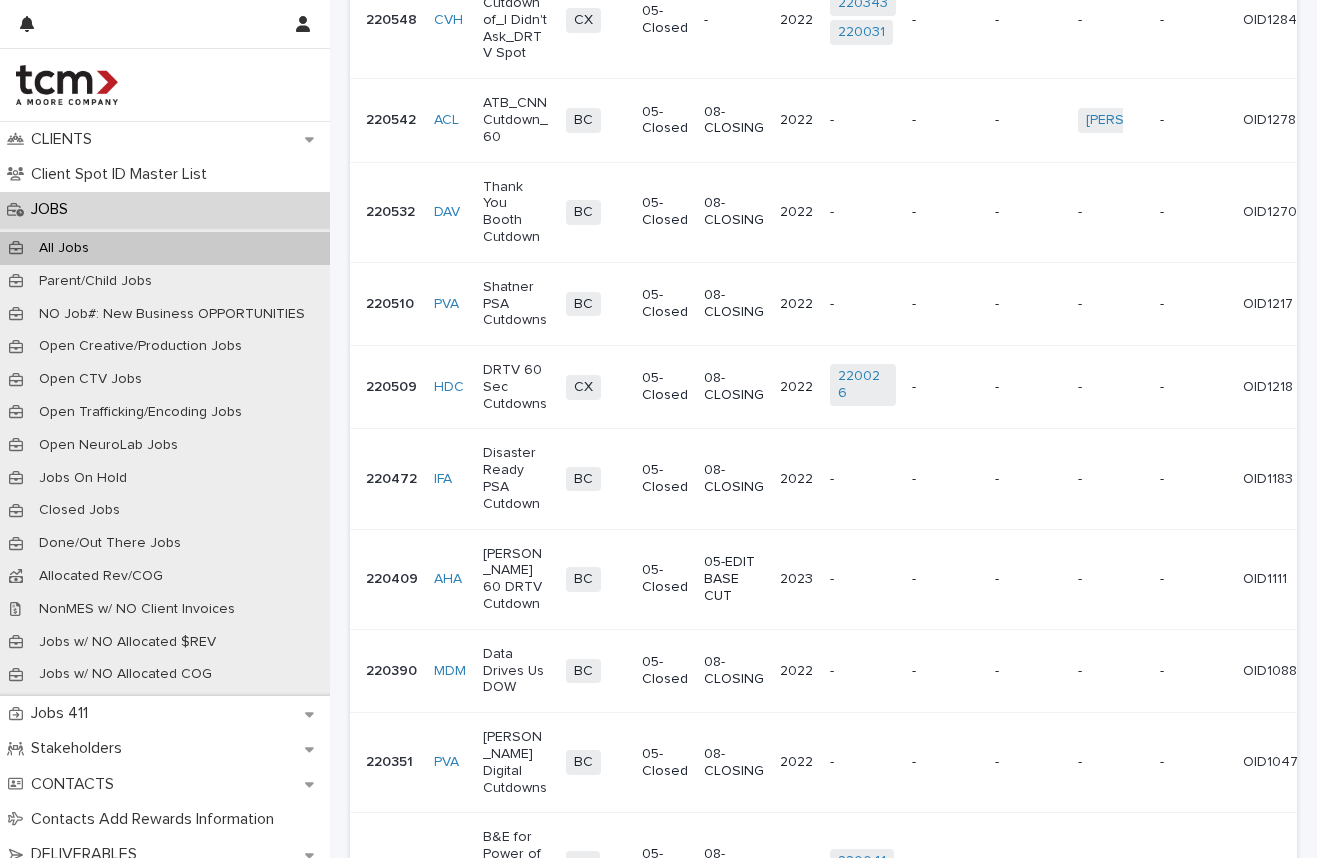 scroll, scrollTop: 630, scrollLeft: 0, axis: vertical 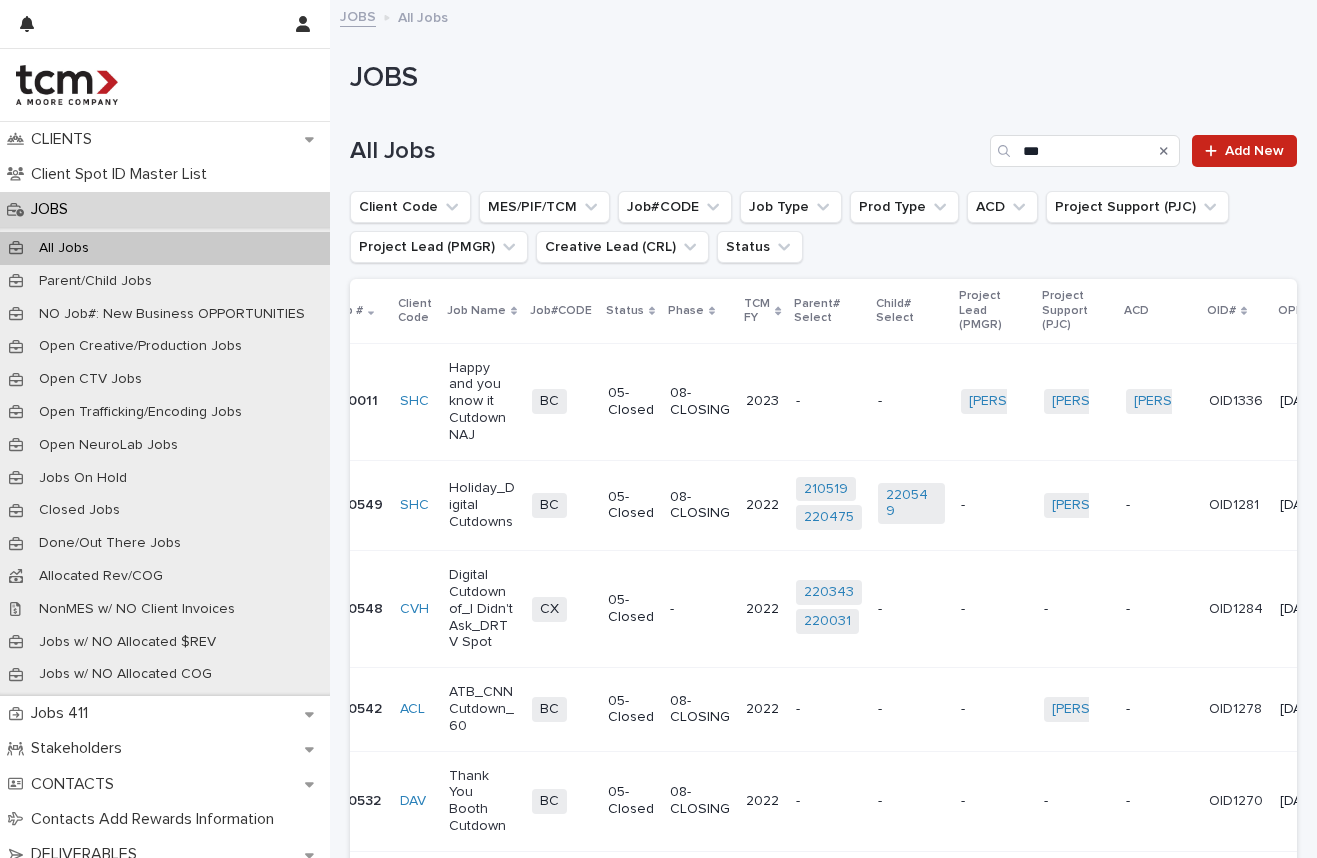 click 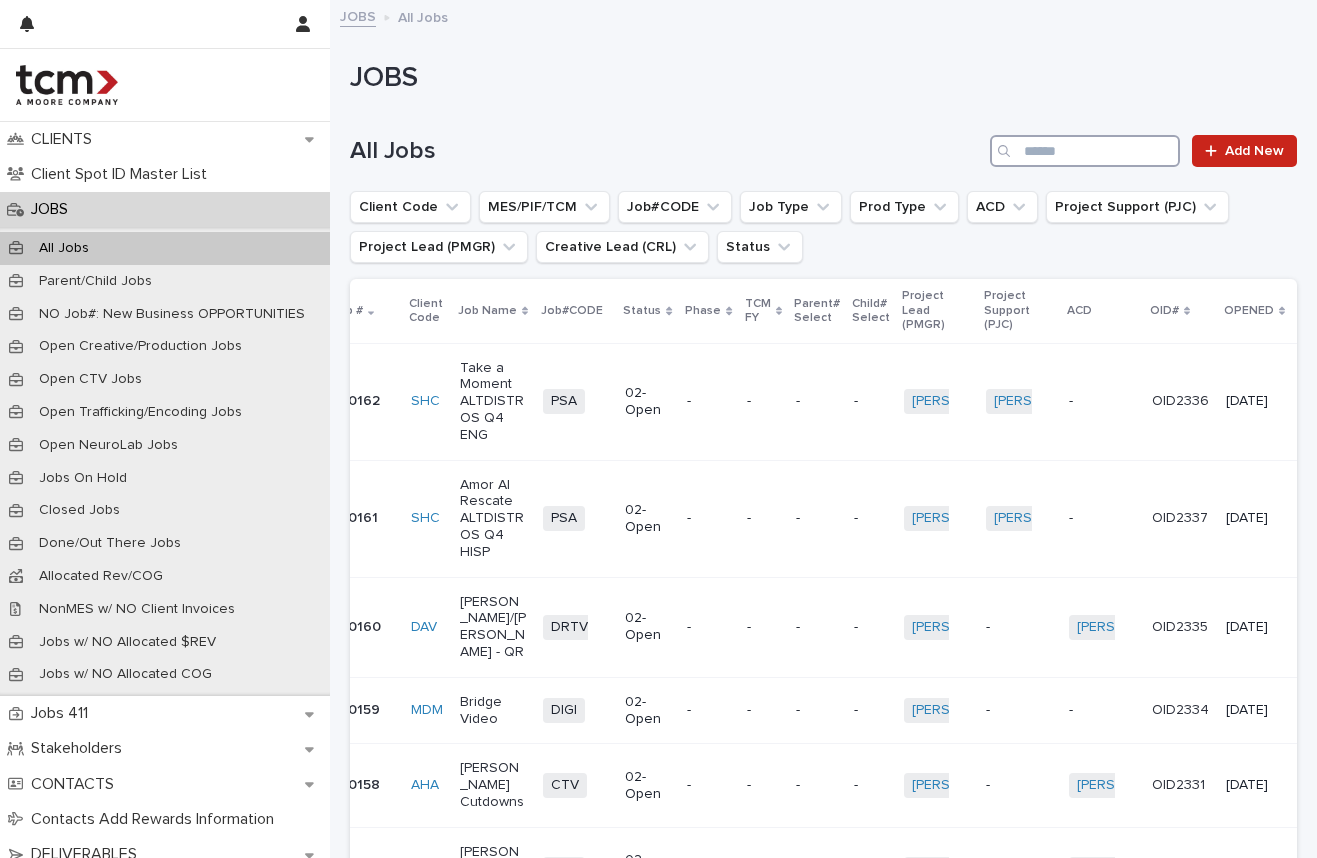 click at bounding box center [1085, 151] 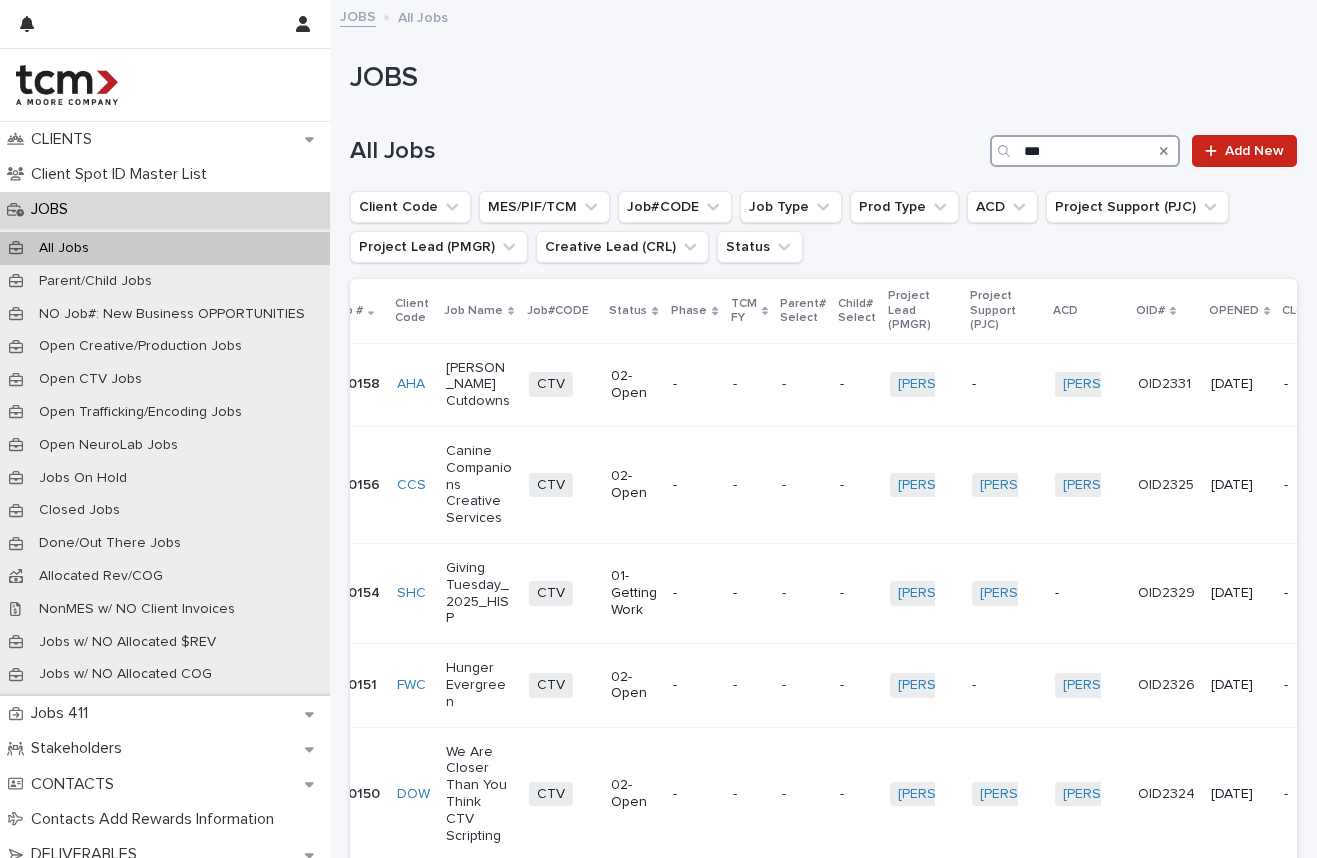 type on "***" 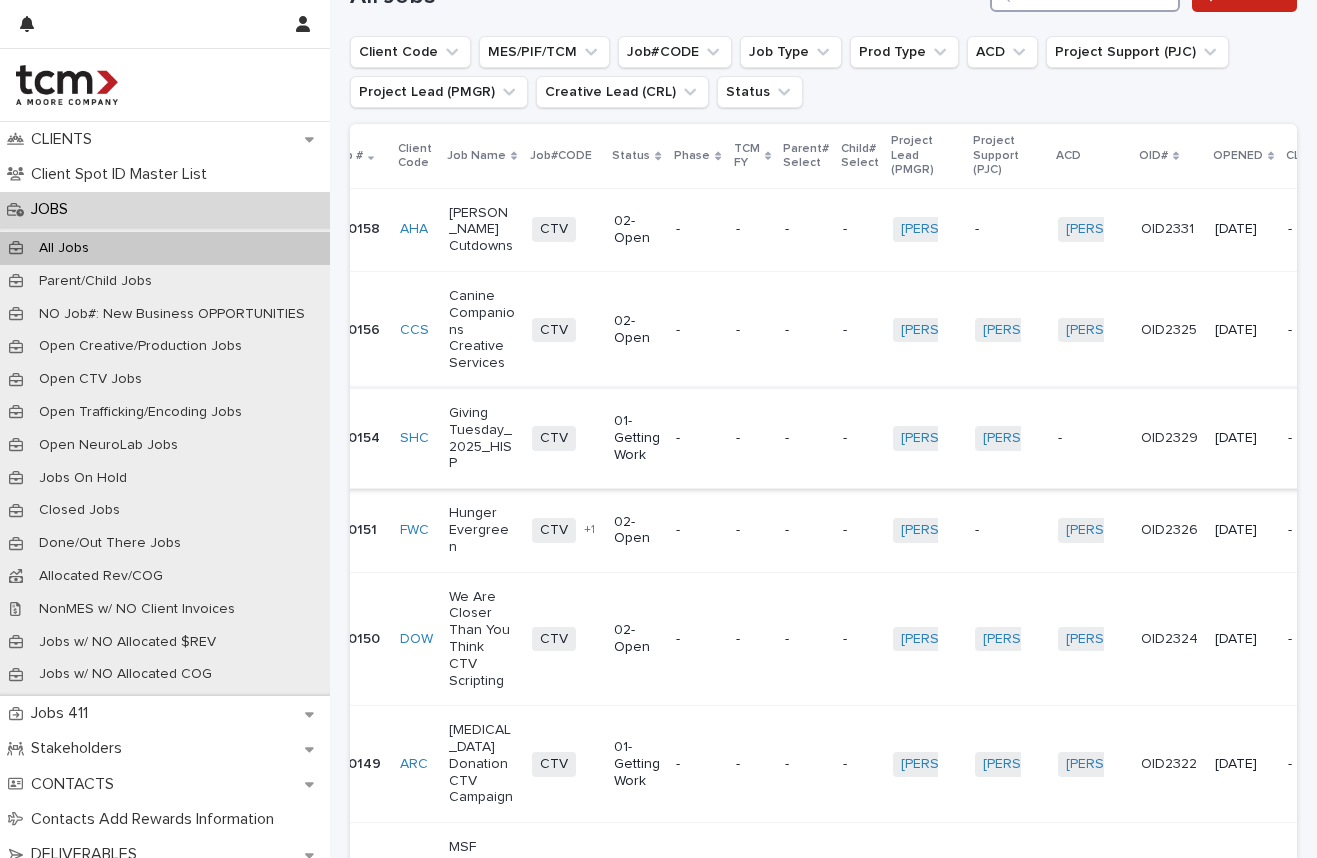 scroll, scrollTop: 203, scrollLeft: 0, axis: vertical 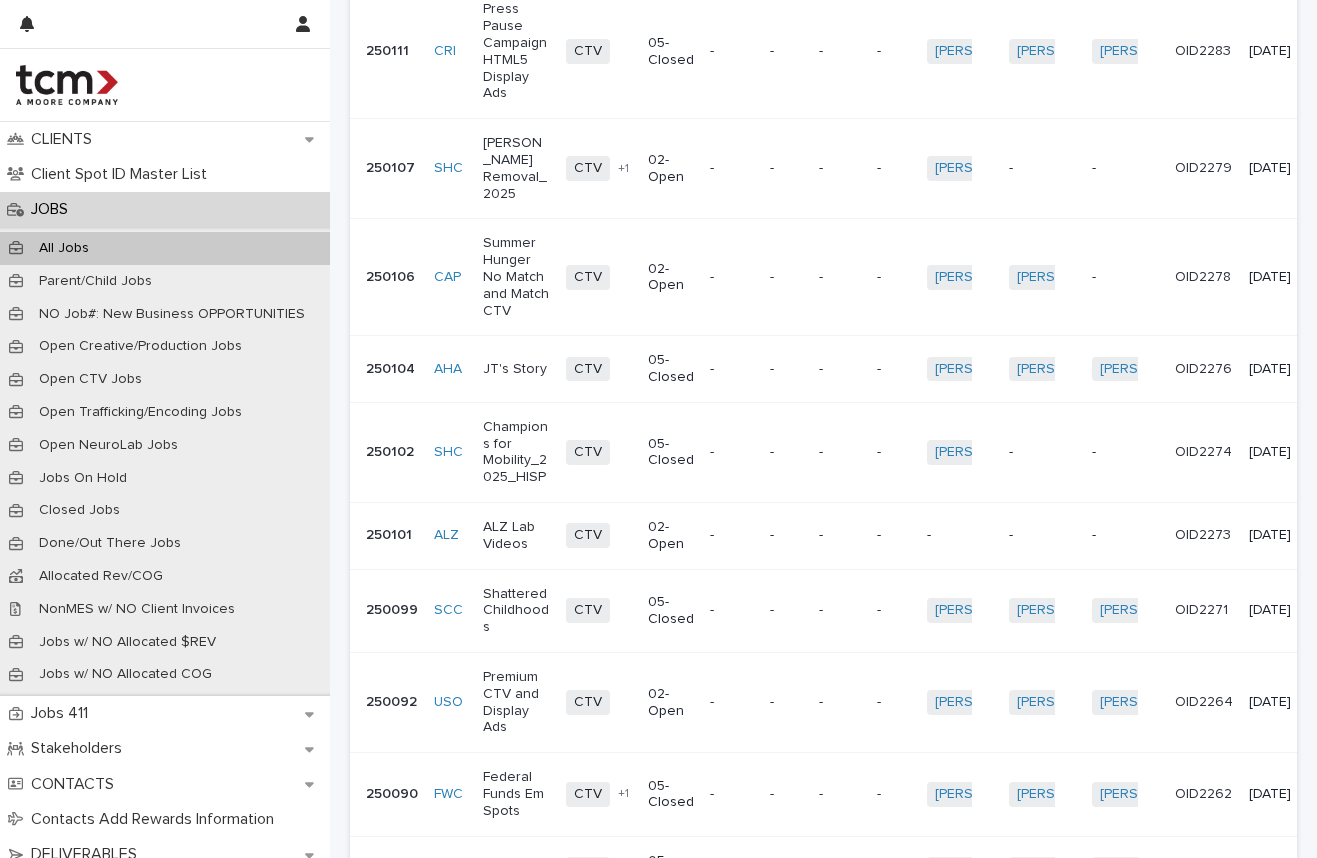 click on "Next" at bounding box center [1242, 932] 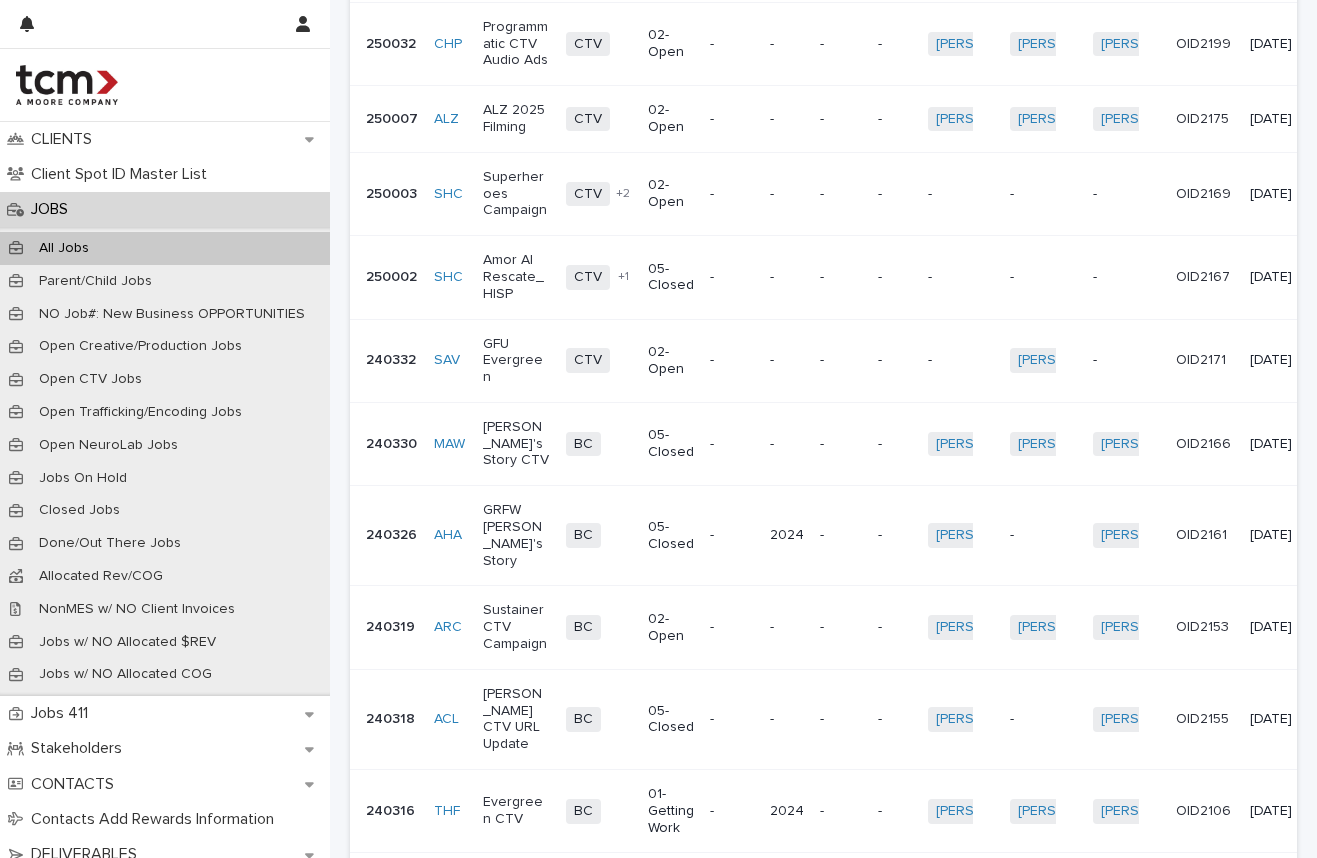 click on "Next" at bounding box center [1242, 983] 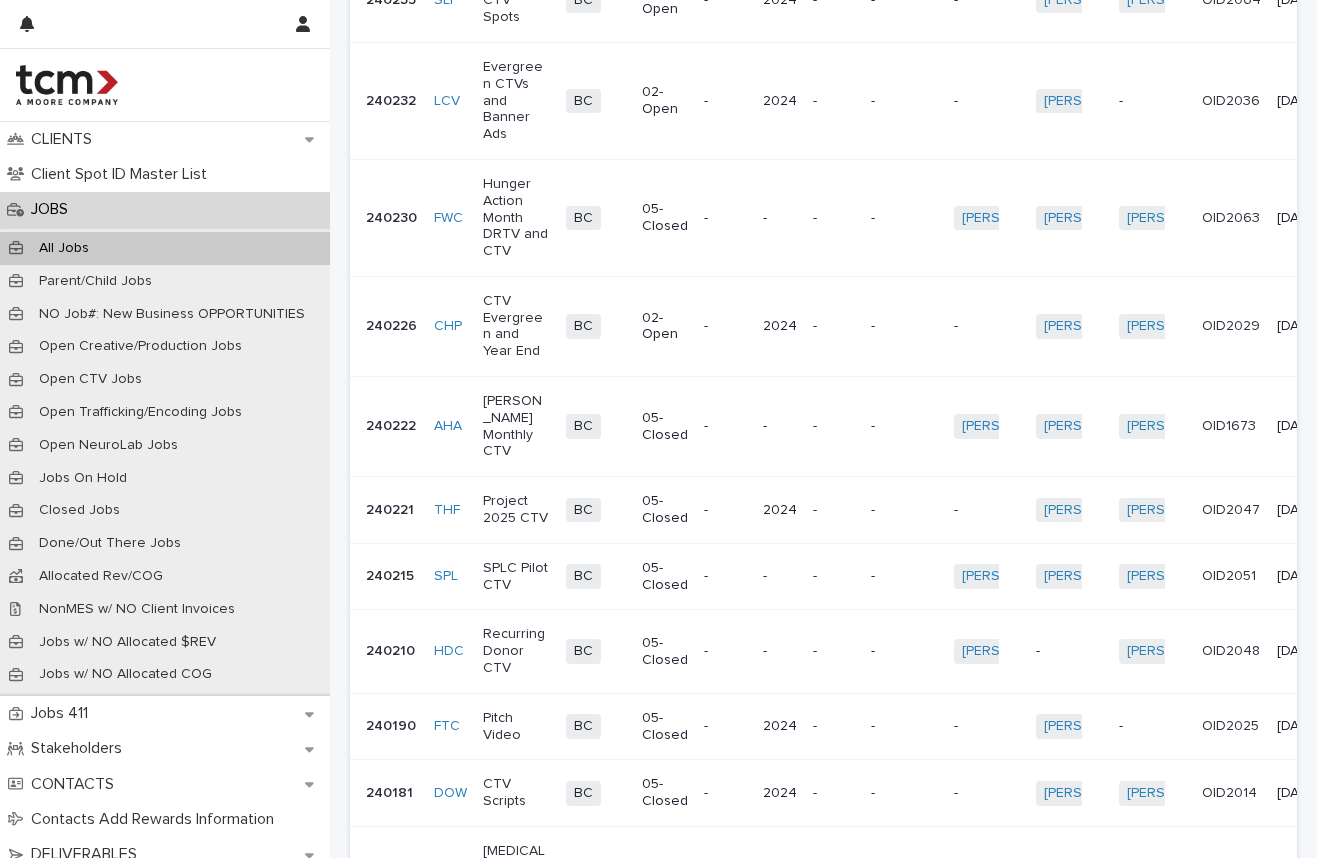 scroll, scrollTop: 2253, scrollLeft: 0, axis: vertical 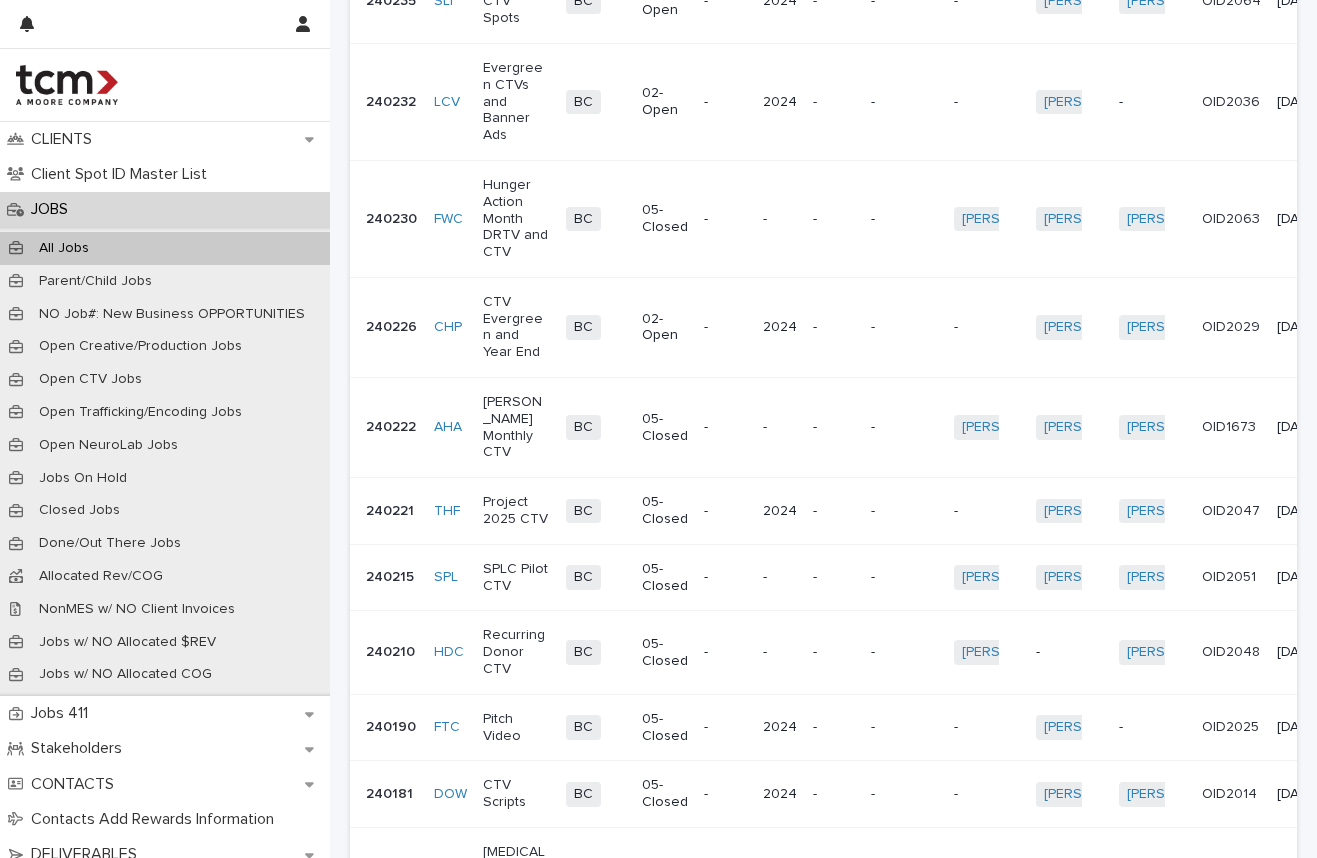 click on "Next" at bounding box center [1242, 1008] 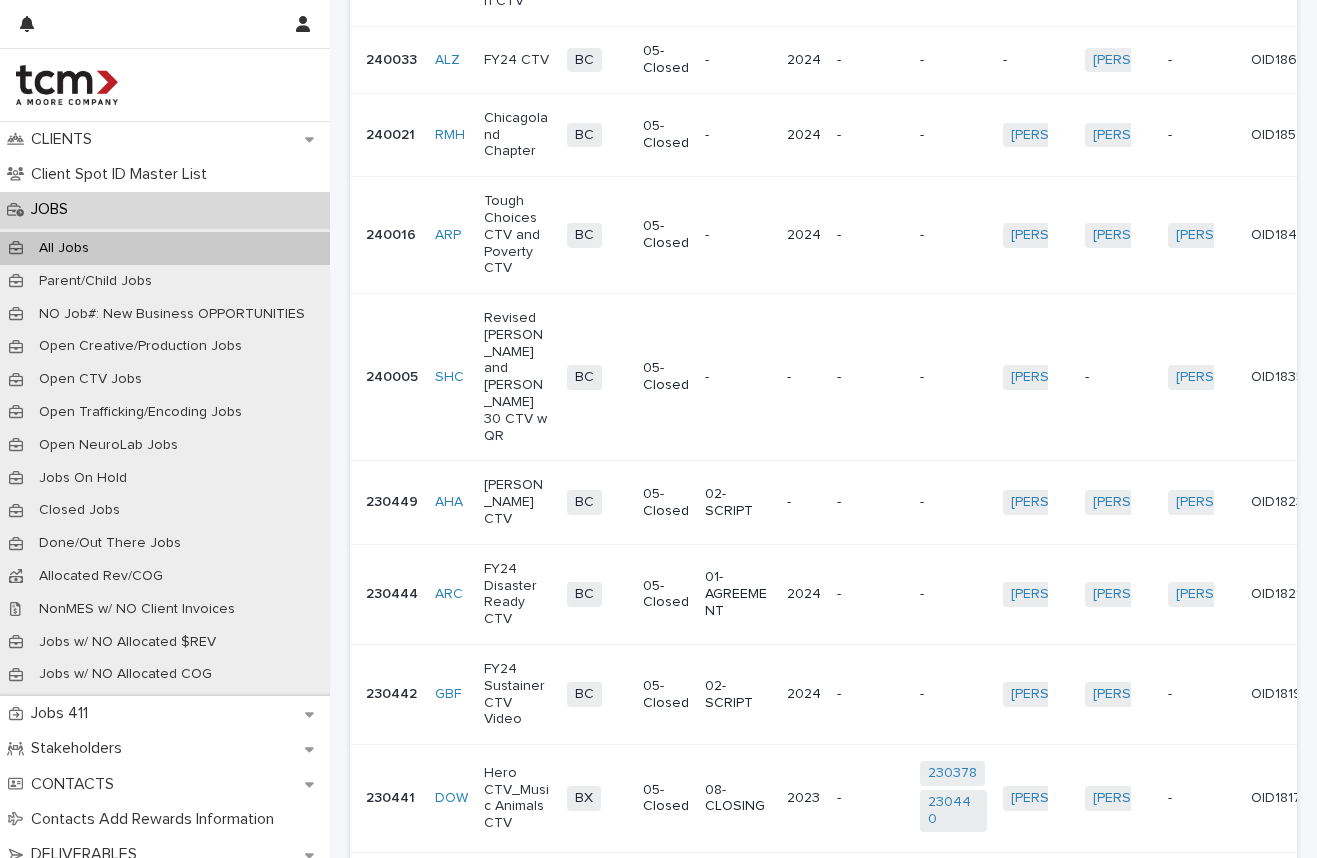 click on "BX + 0" at bounding box center (597, 798) 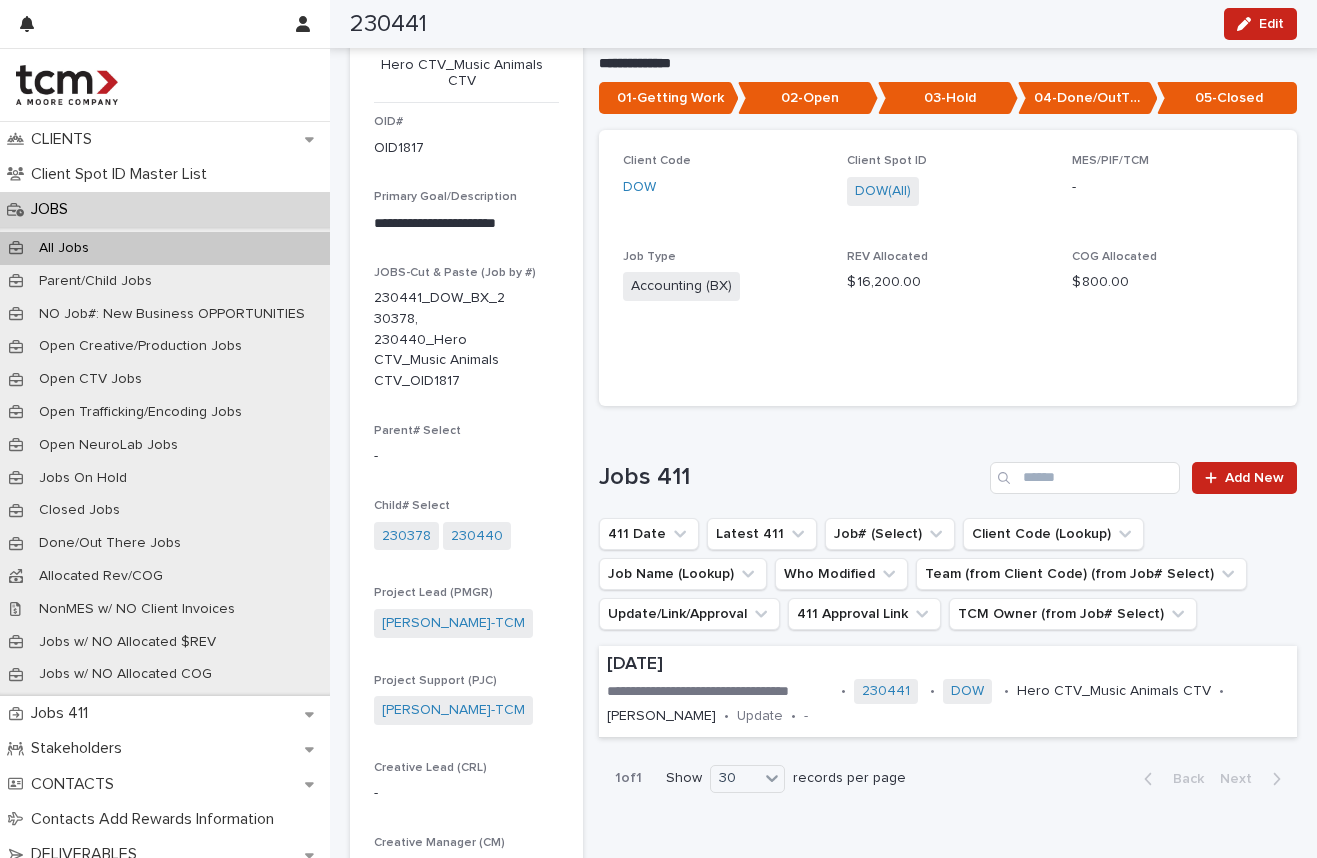 scroll, scrollTop: 0, scrollLeft: 0, axis: both 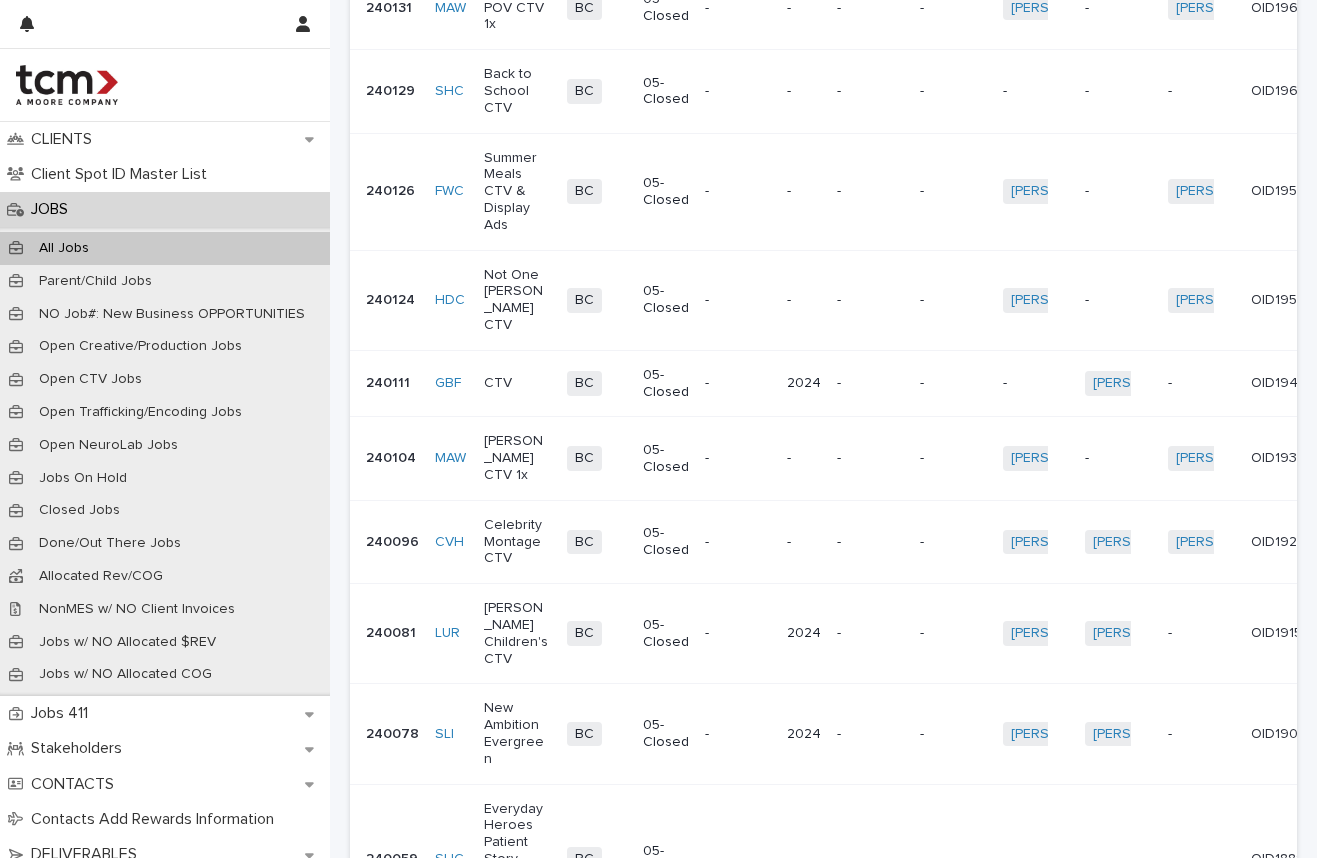 click on "[PERSON_NAME] CTV 1x" at bounding box center (517, 458) 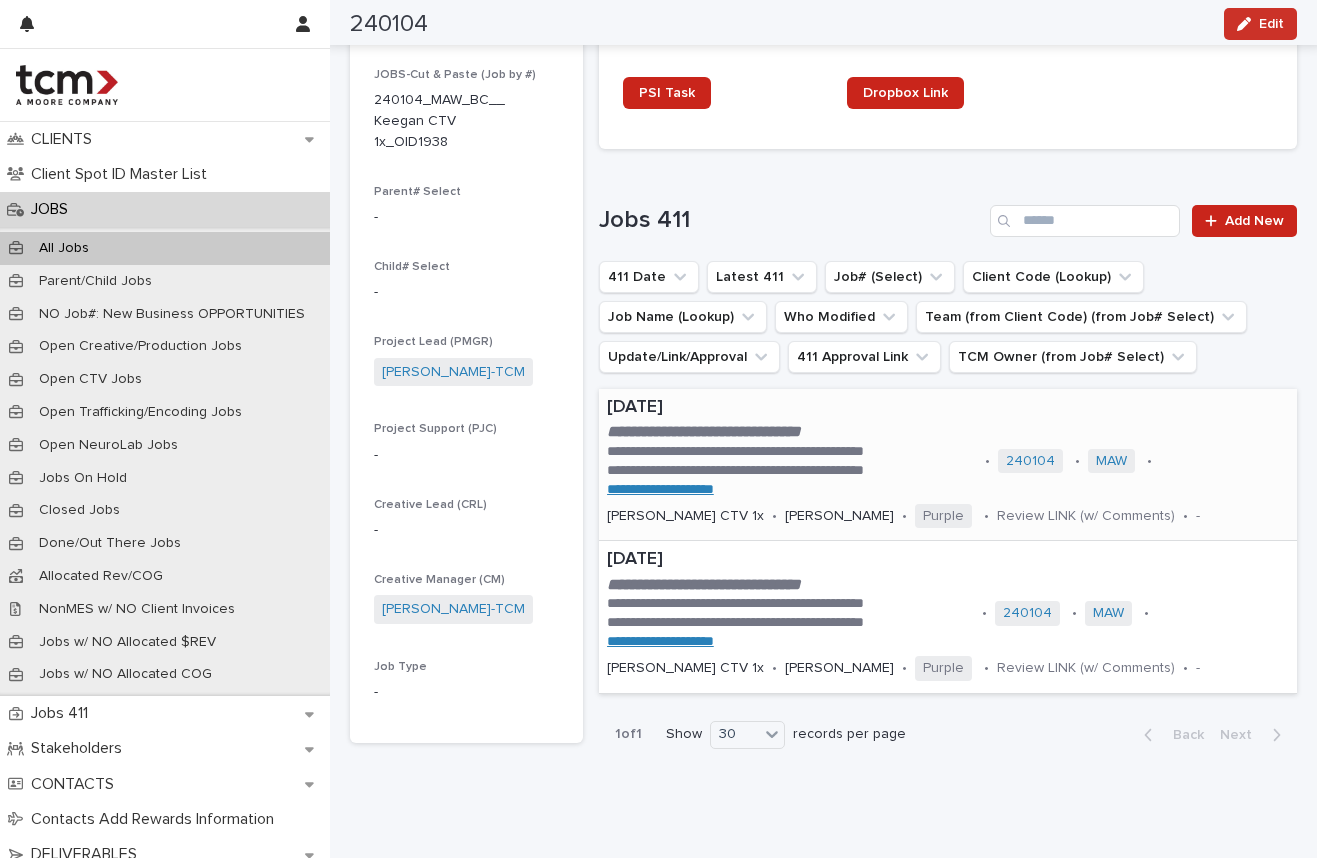 scroll, scrollTop: 382, scrollLeft: 0, axis: vertical 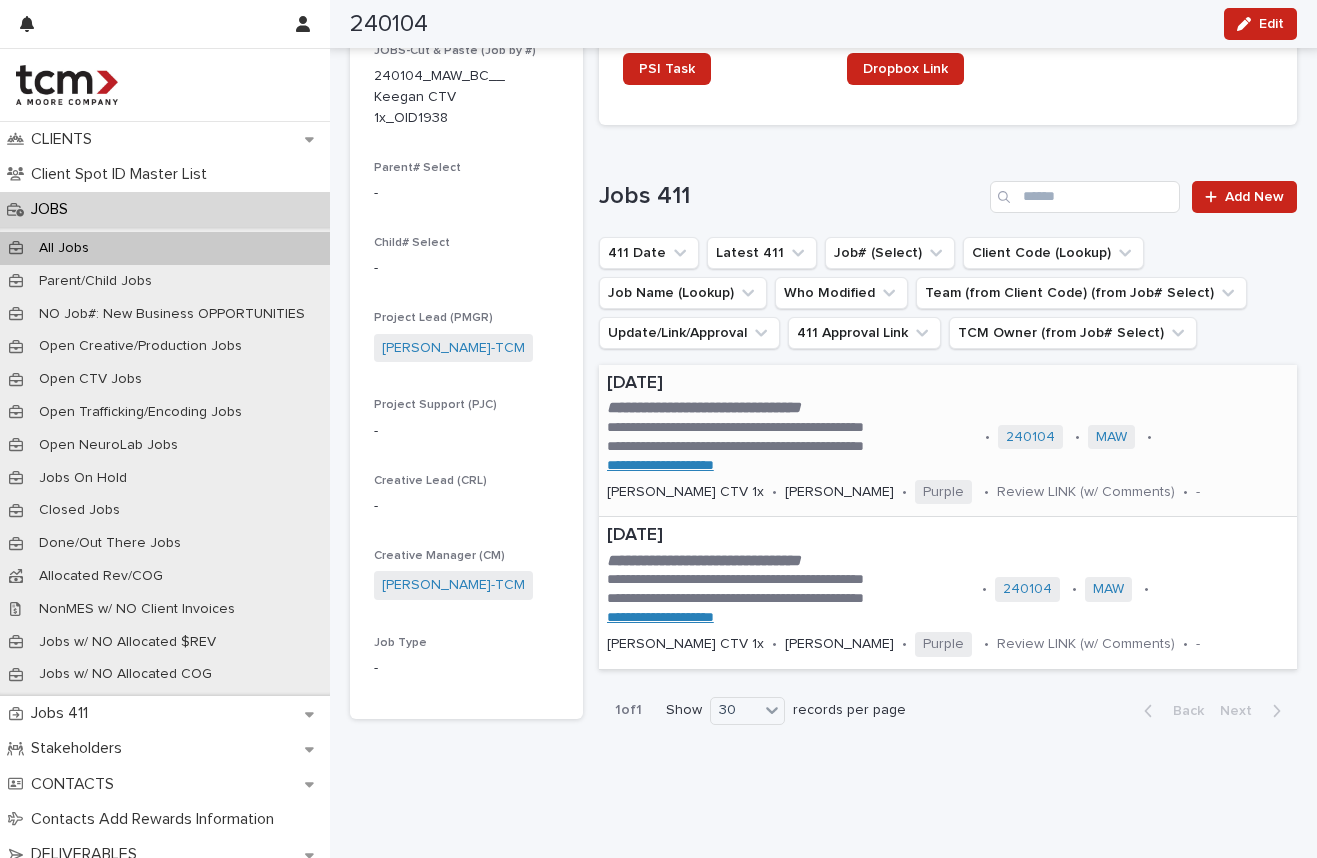 click on "**********" at bounding box center (660, 465) 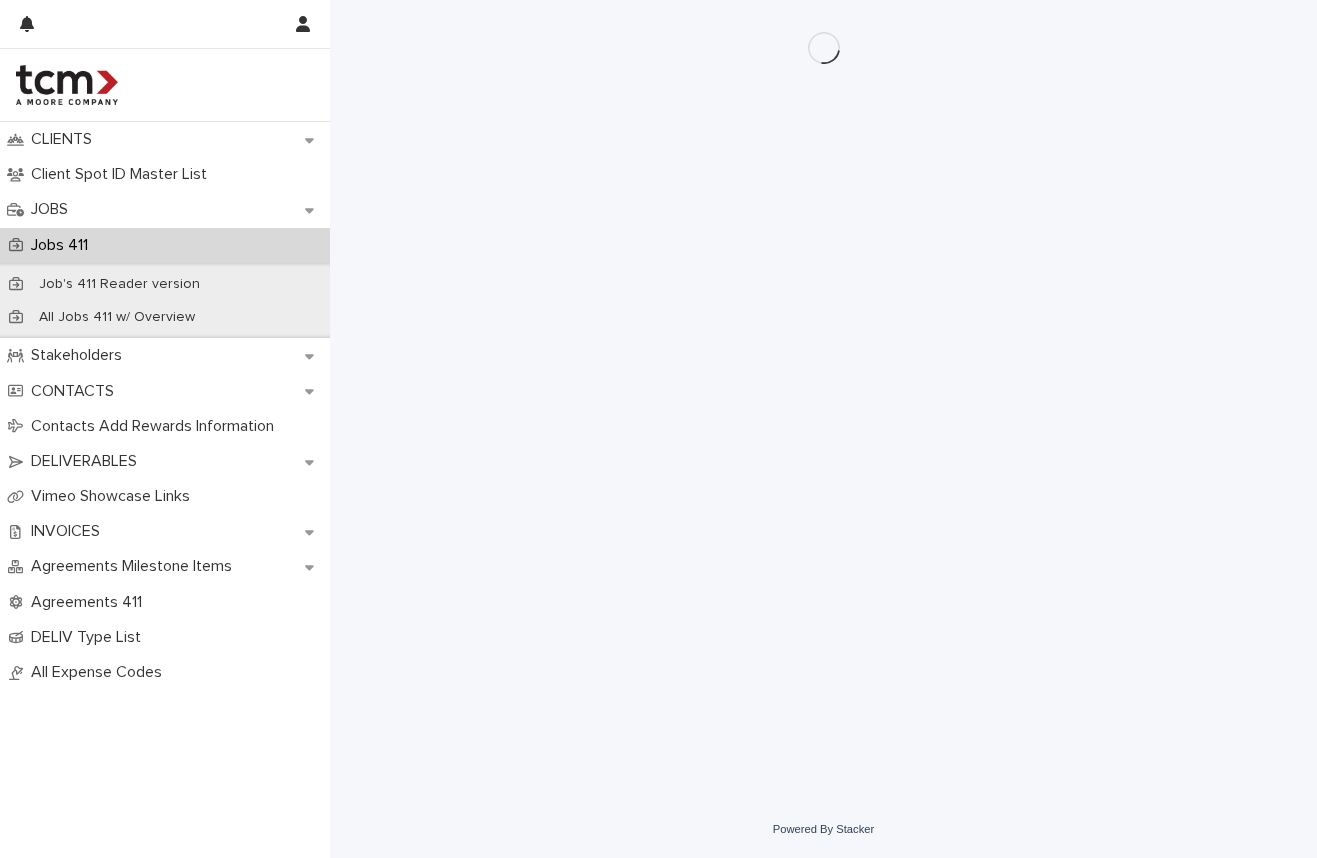 scroll, scrollTop: 0, scrollLeft: 0, axis: both 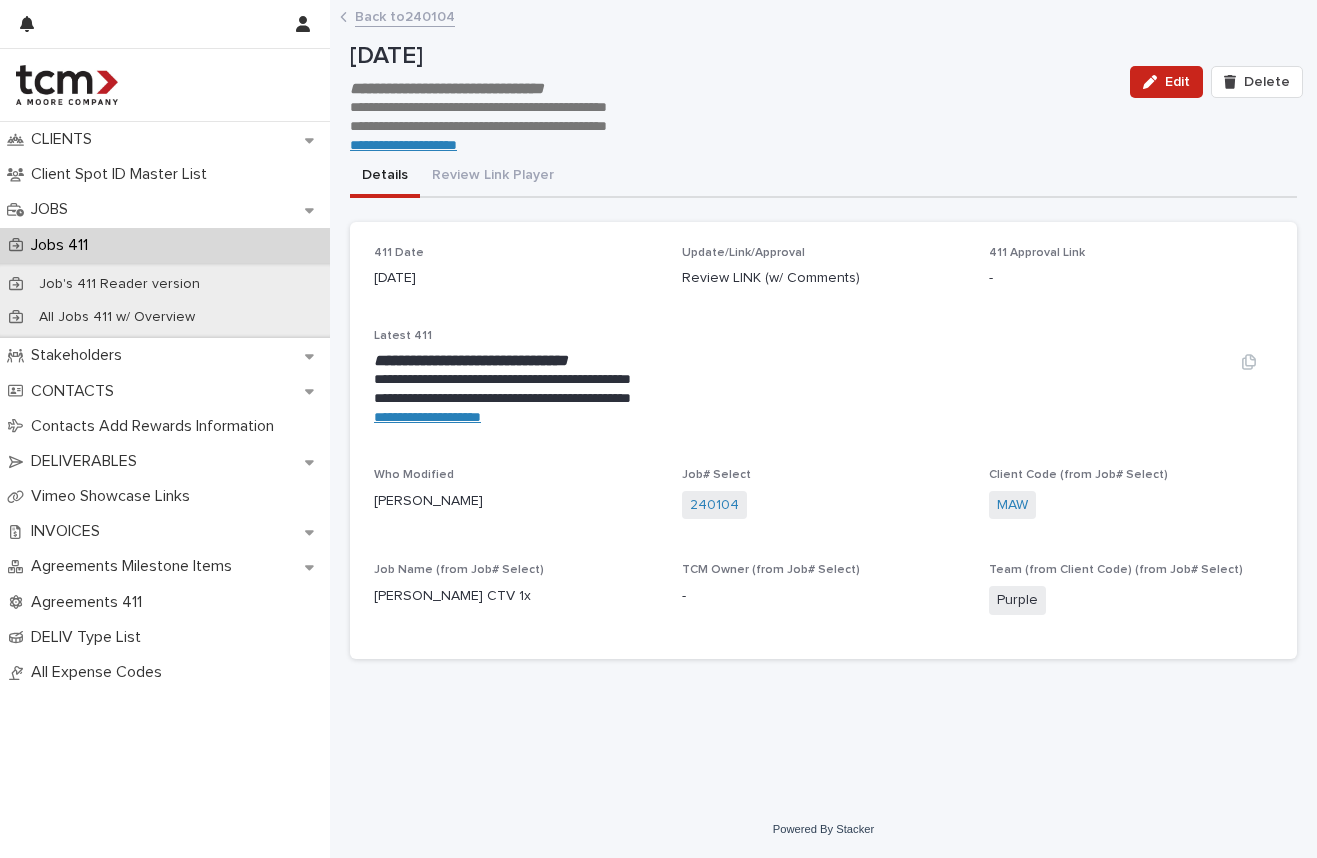 click on "**********" at bounding box center (427, 417) 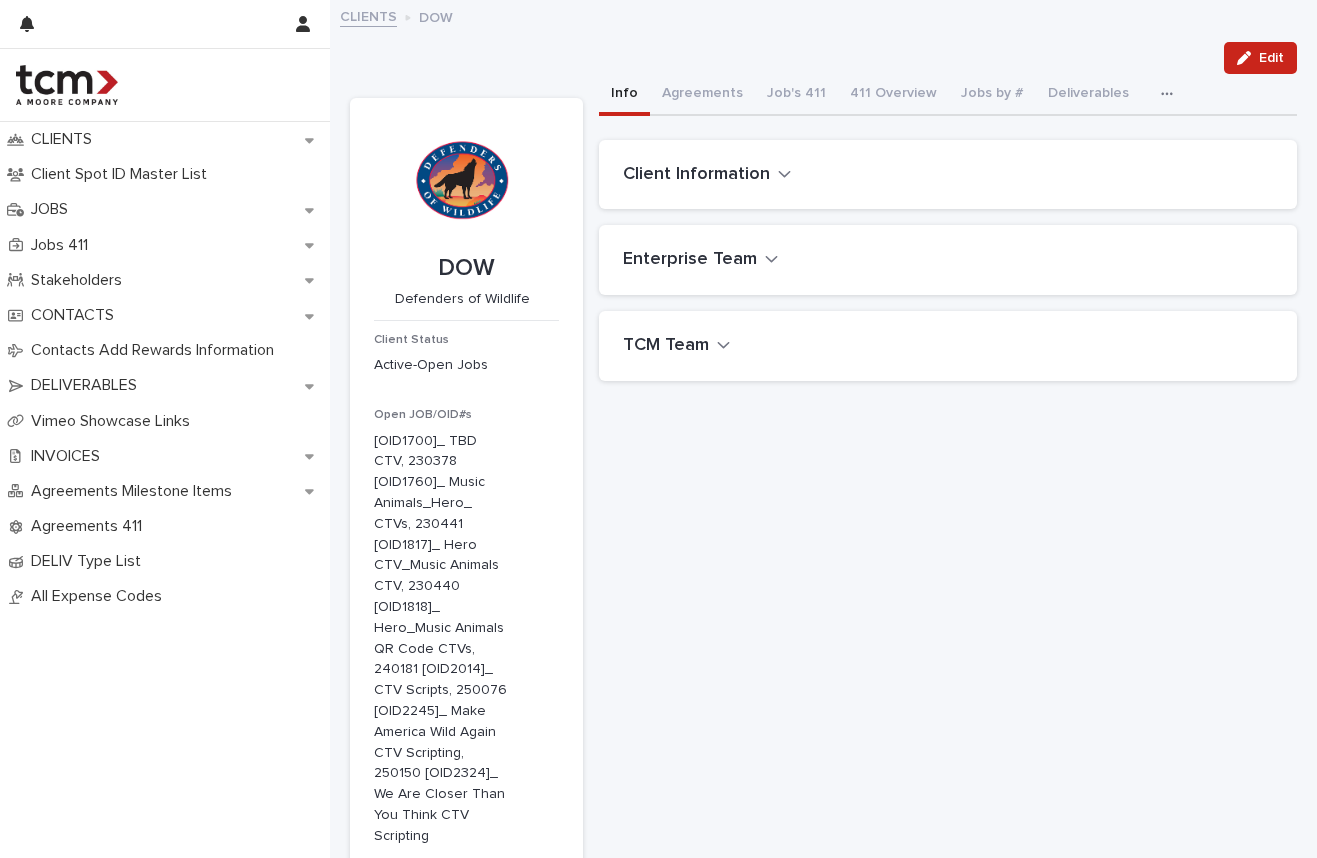 scroll, scrollTop: 0, scrollLeft: 0, axis: both 